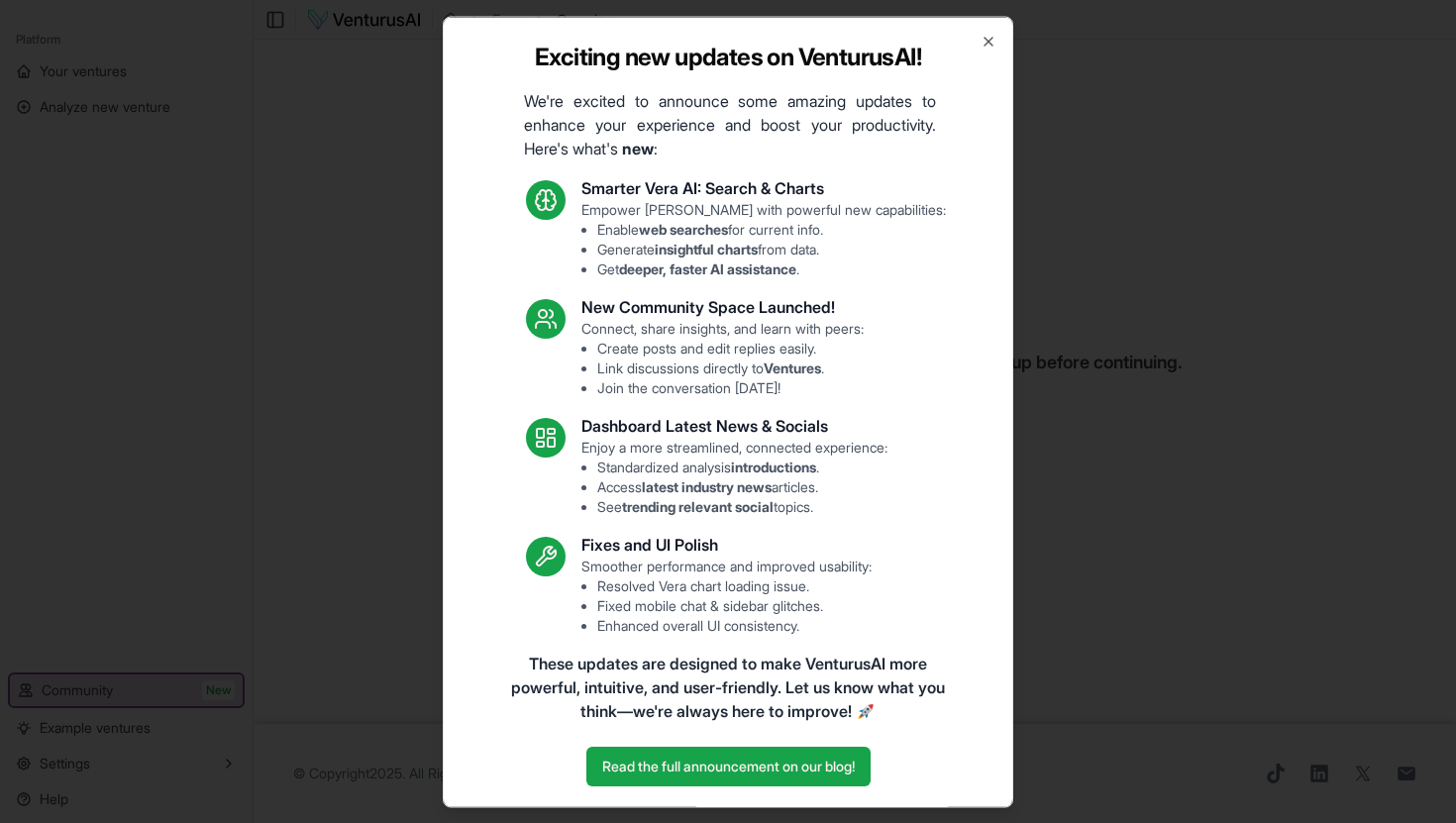 scroll, scrollTop: 0, scrollLeft: 0, axis: both 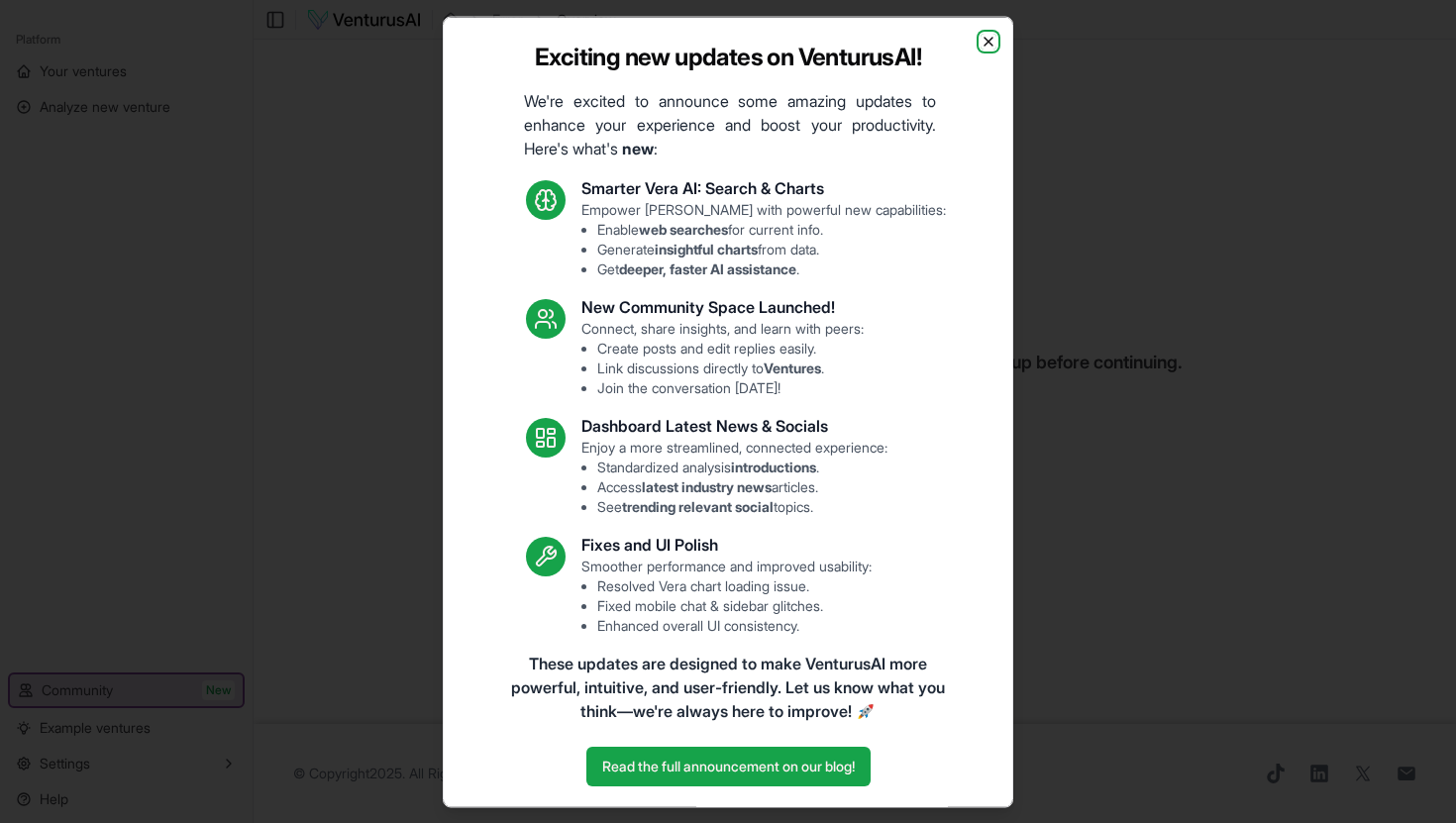 click 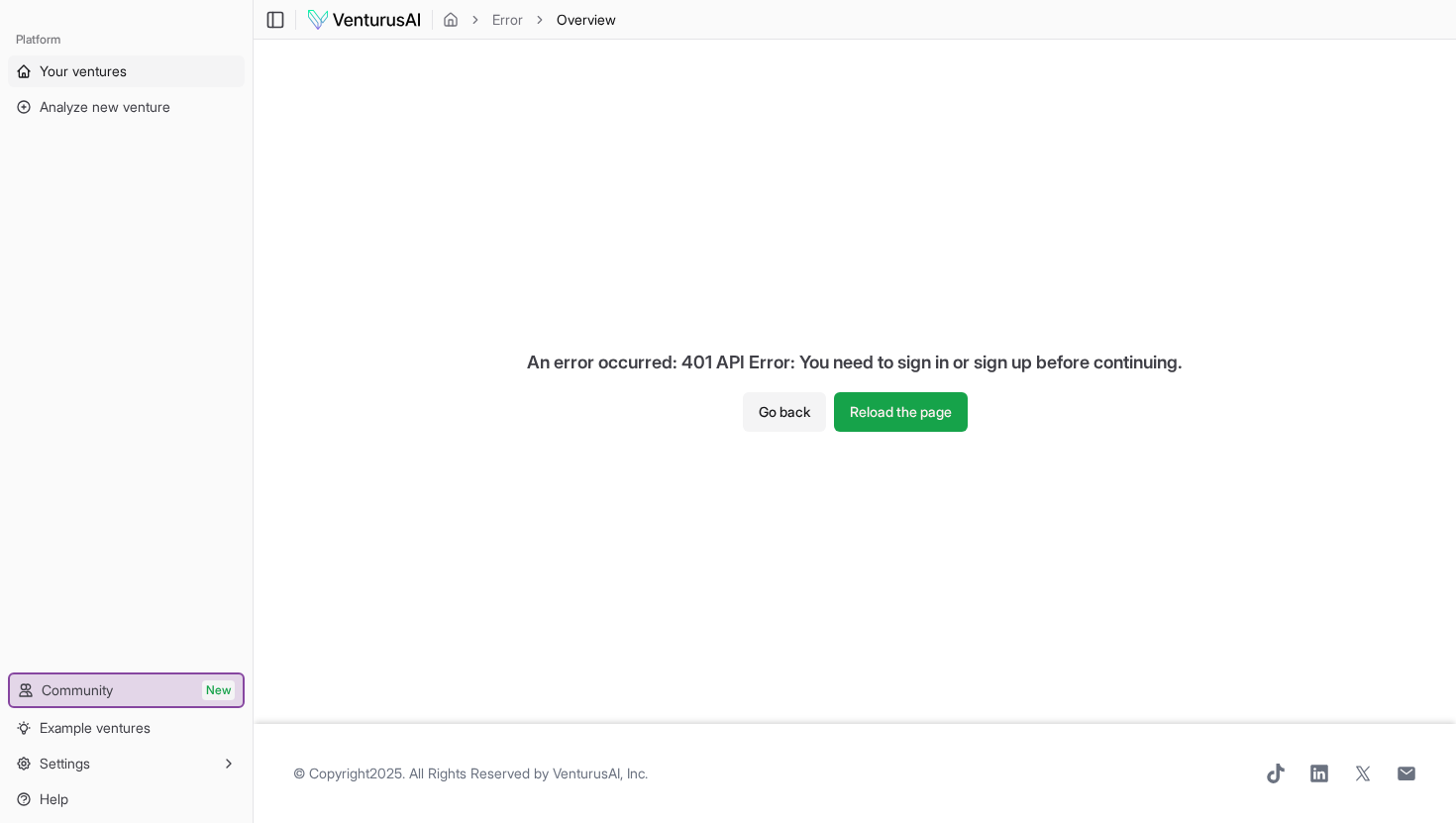 click on "Your ventures" at bounding box center [83, 71] 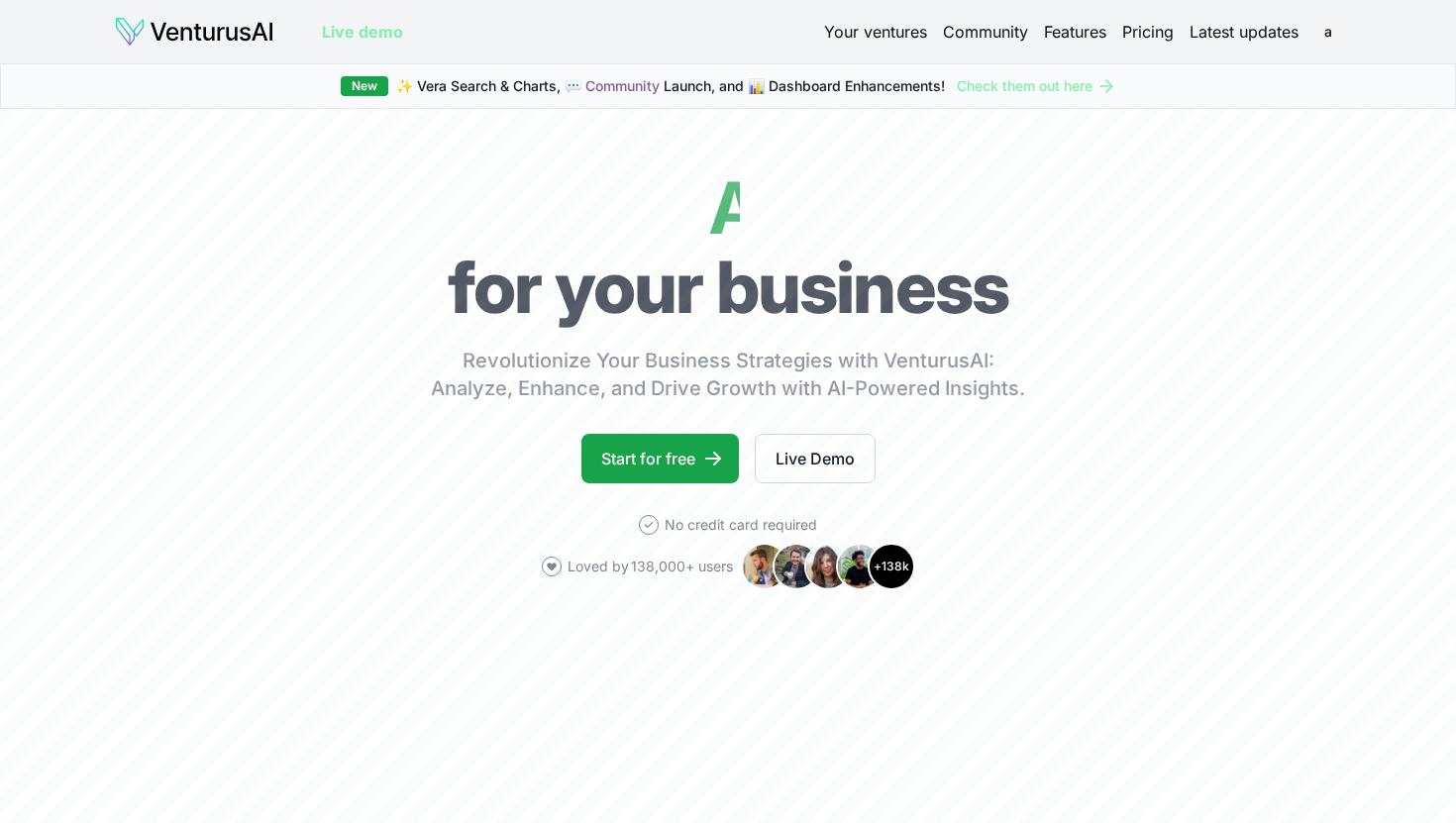 scroll, scrollTop: 0, scrollLeft: 0, axis: both 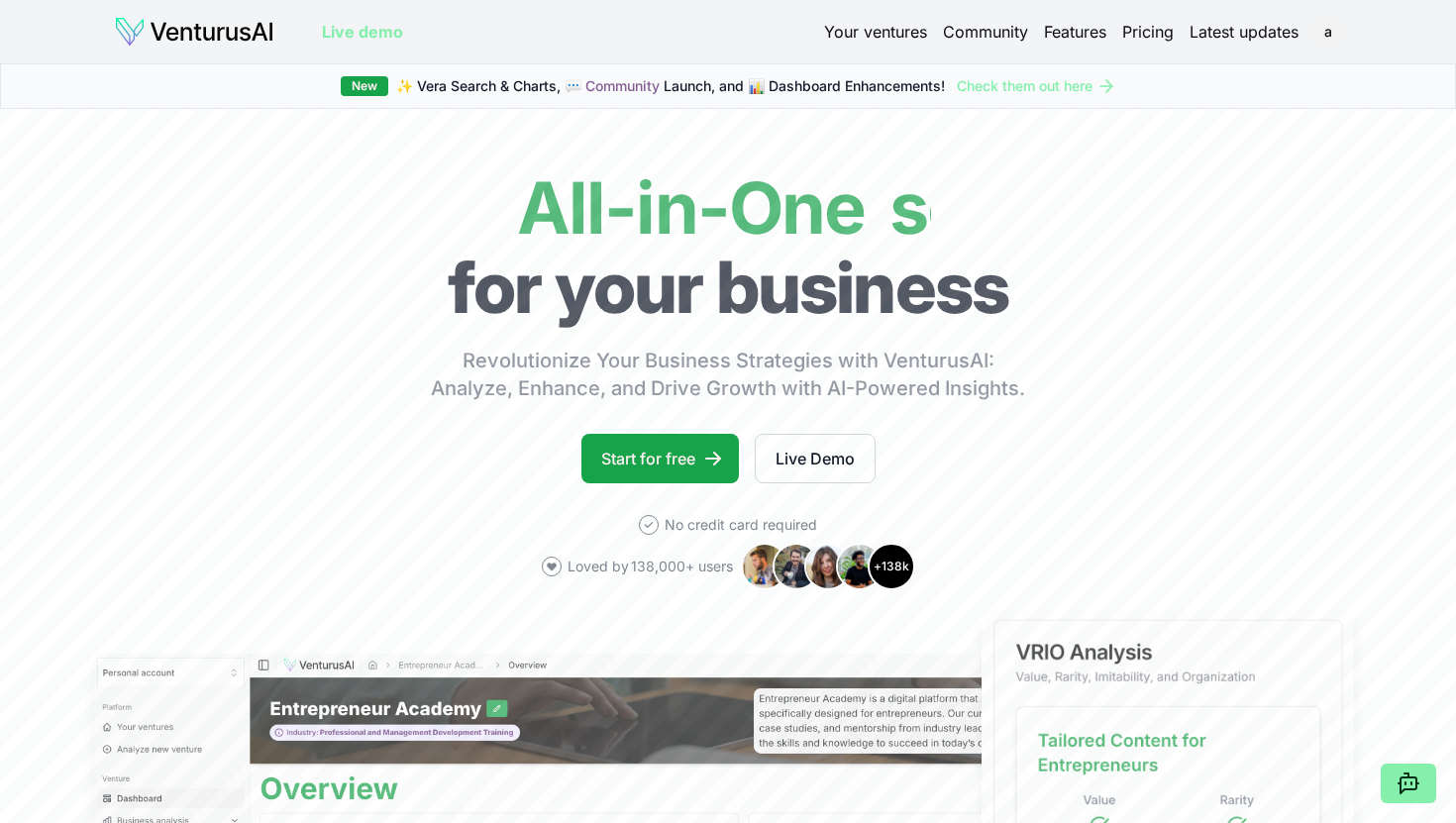click on "Your ventures" at bounding box center (876, 32) 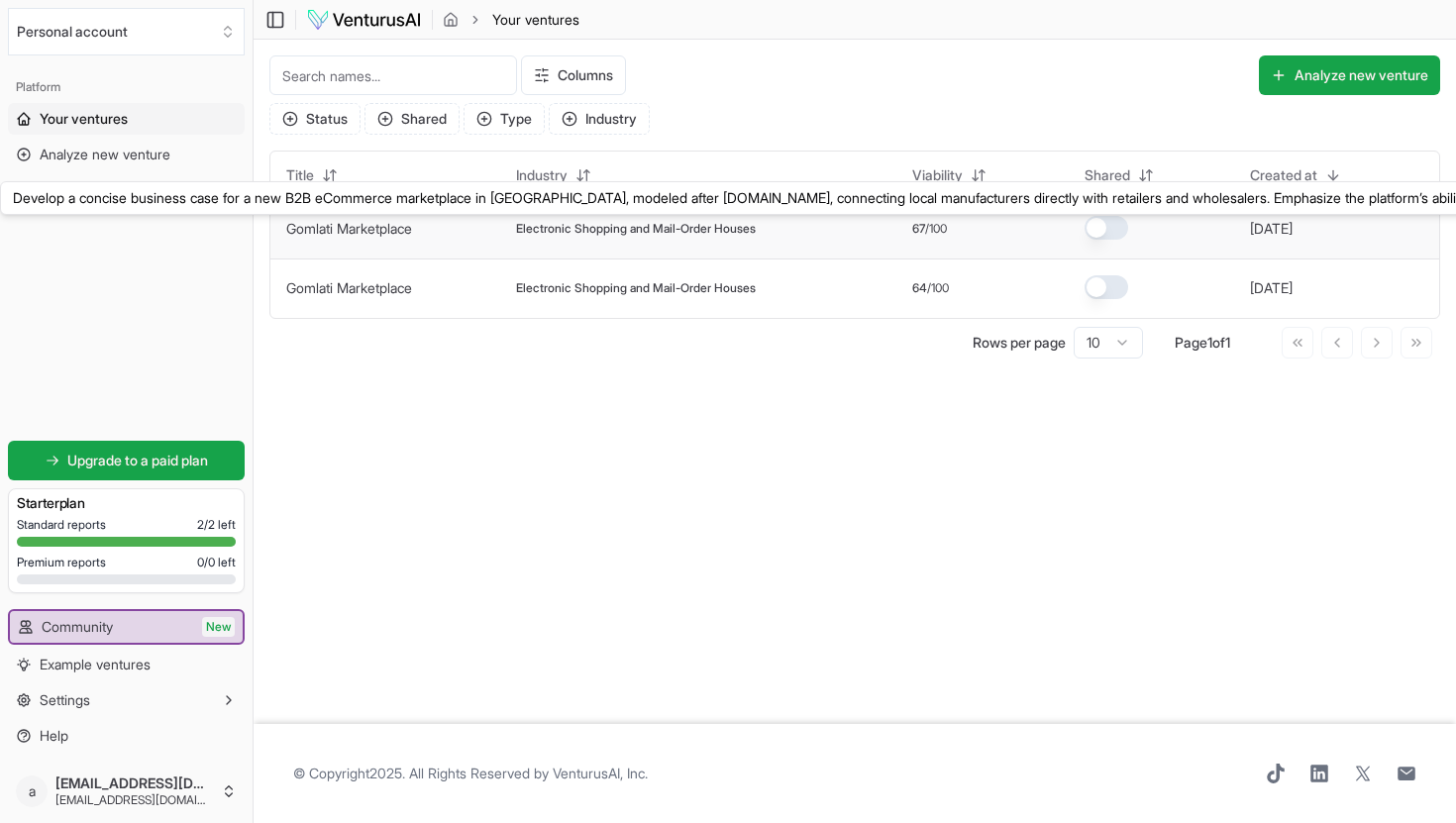 click on "Gomlati Marketplace" at bounding box center (349, 228) 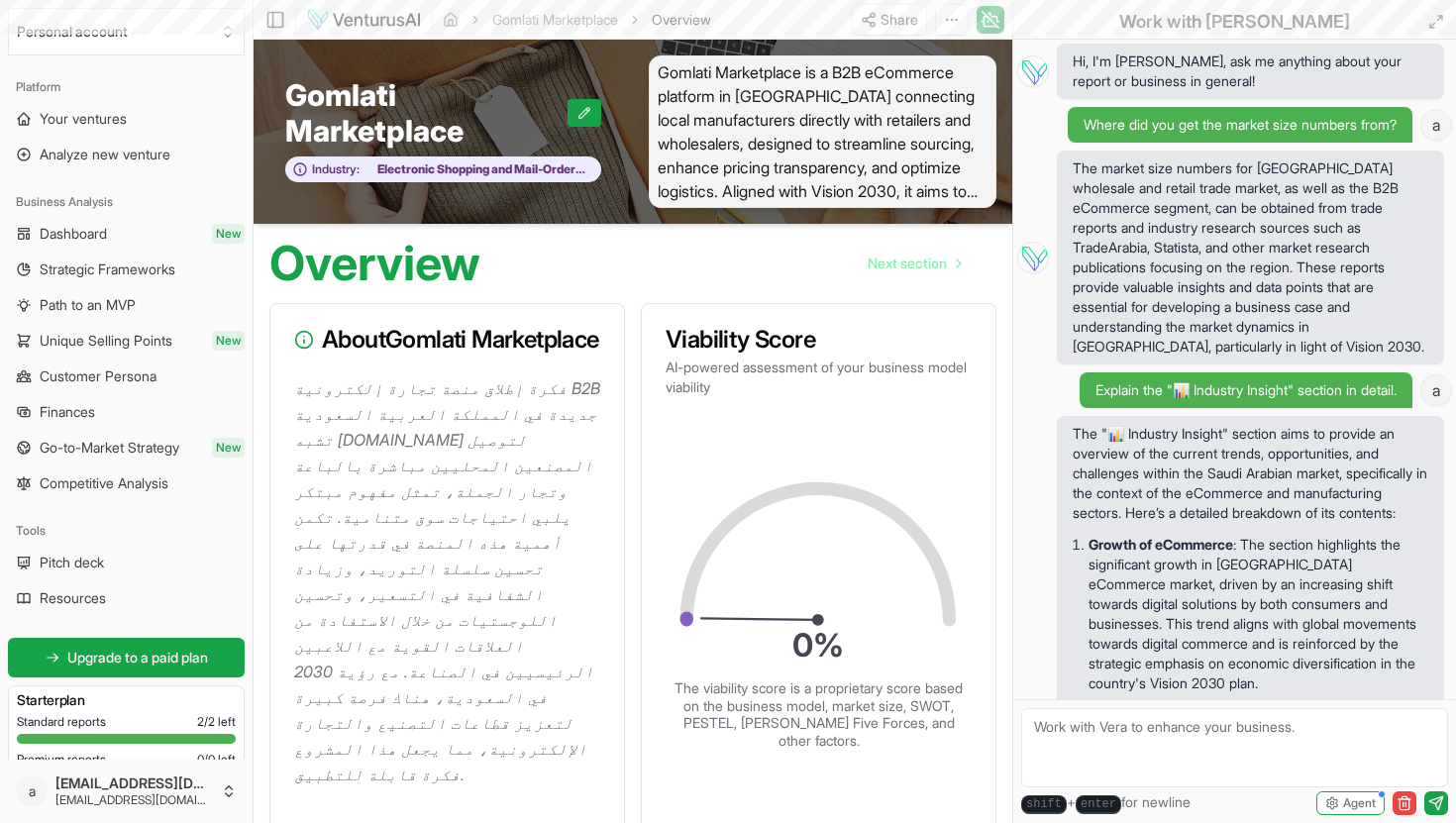 scroll, scrollTop: 656, scrollLeft: 0, axis: vertical 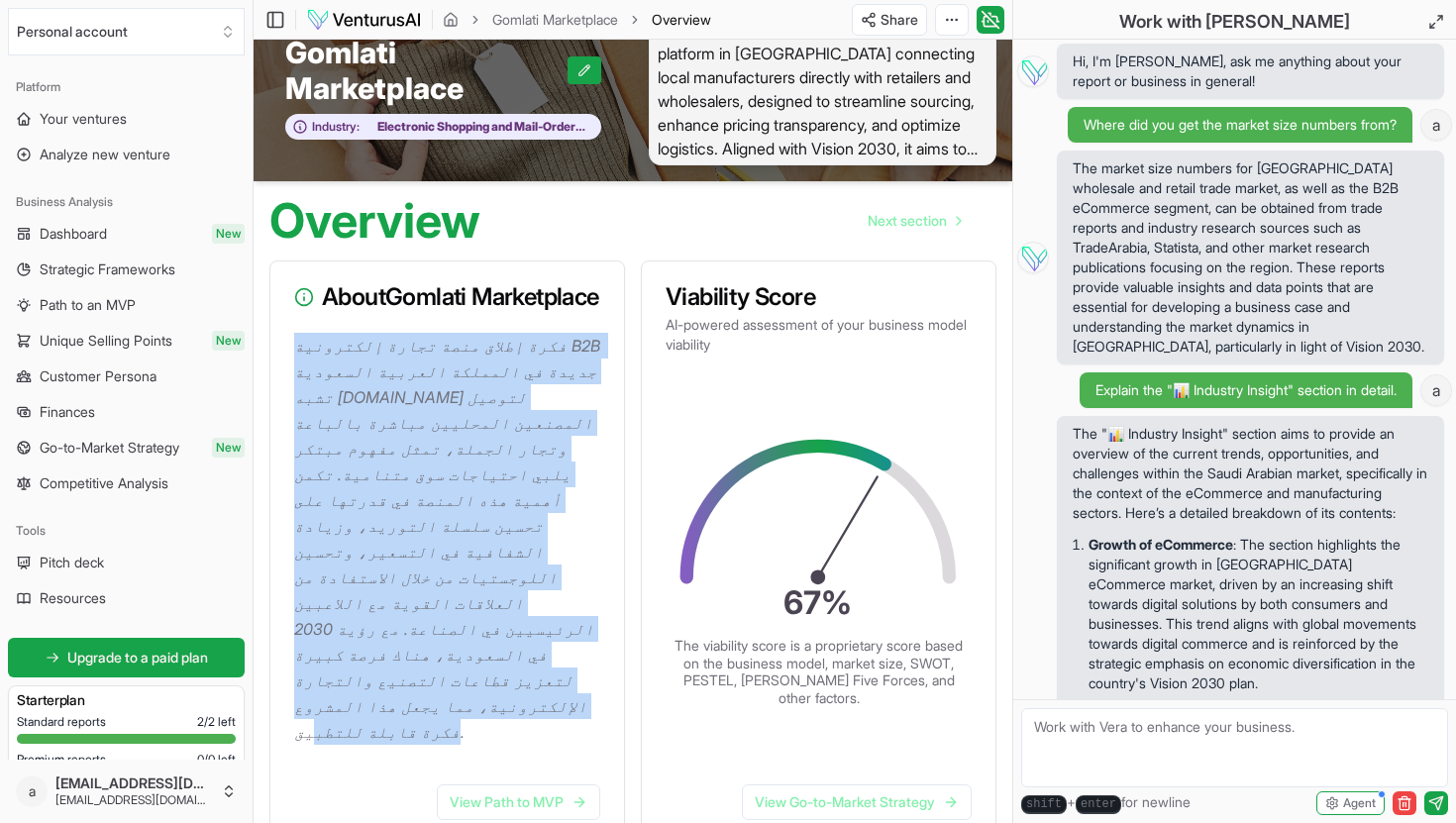 drag, startPoint x: 462, startPoint y: 610, endPoint x: 478, endPoint y: 327, distance: 283.4519 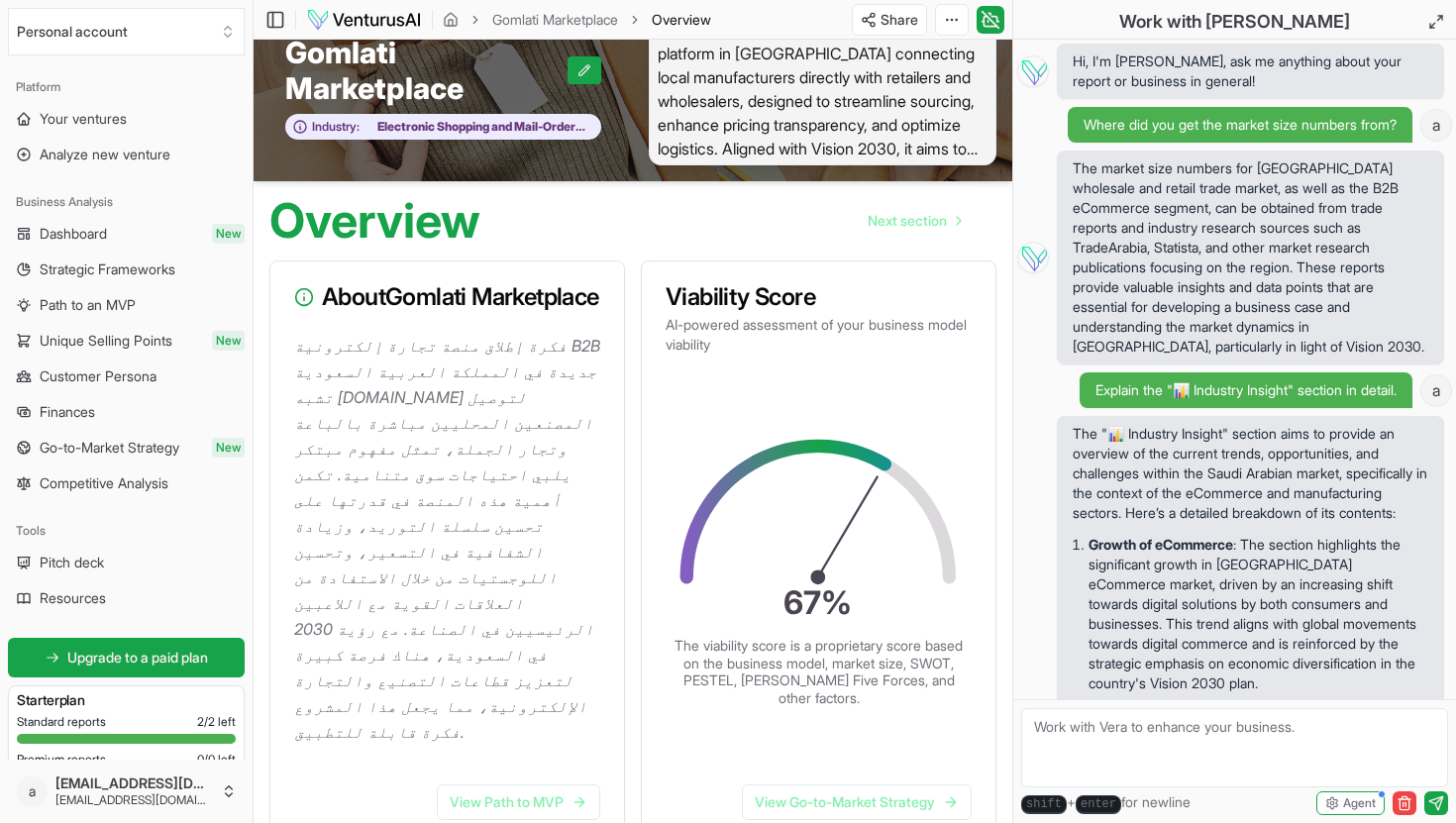 scroll, scrollTop: 0, scrollLeft: 0, axis: both 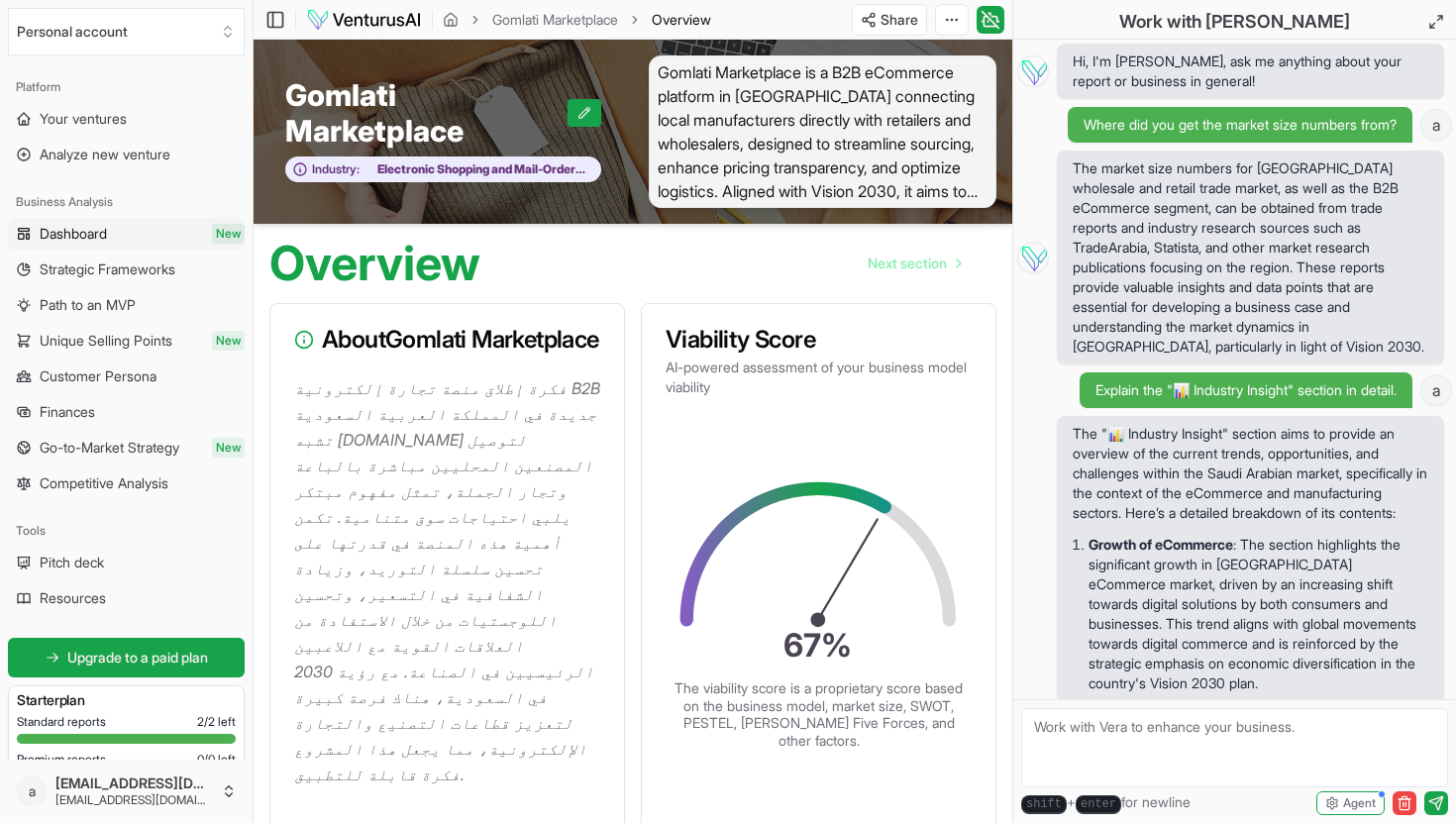 click on "Dashboard New" at bounding box center (126, 234) 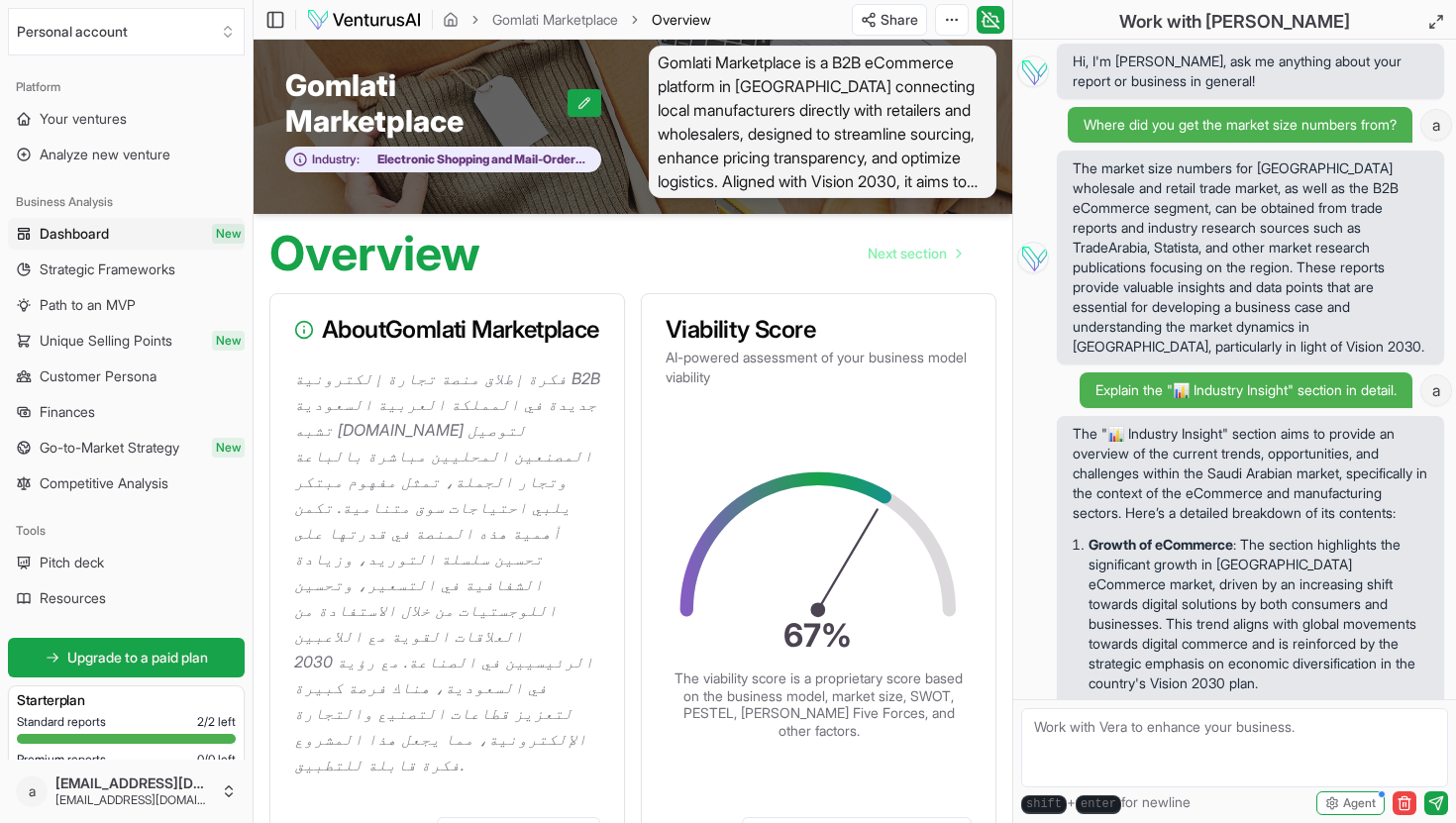 scroll, scrollTop: 0, scrollLeft: 0, axis: both 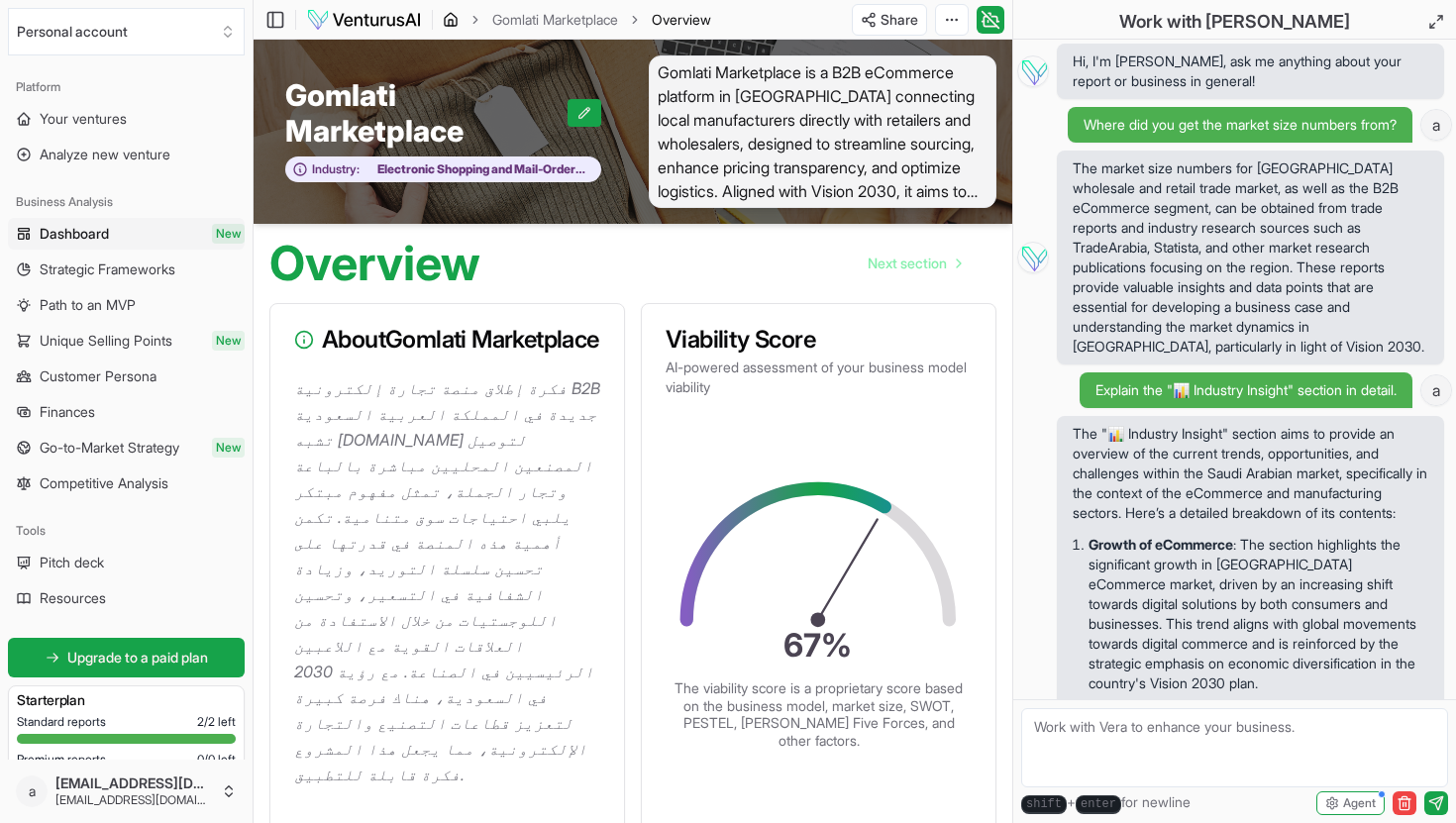 click 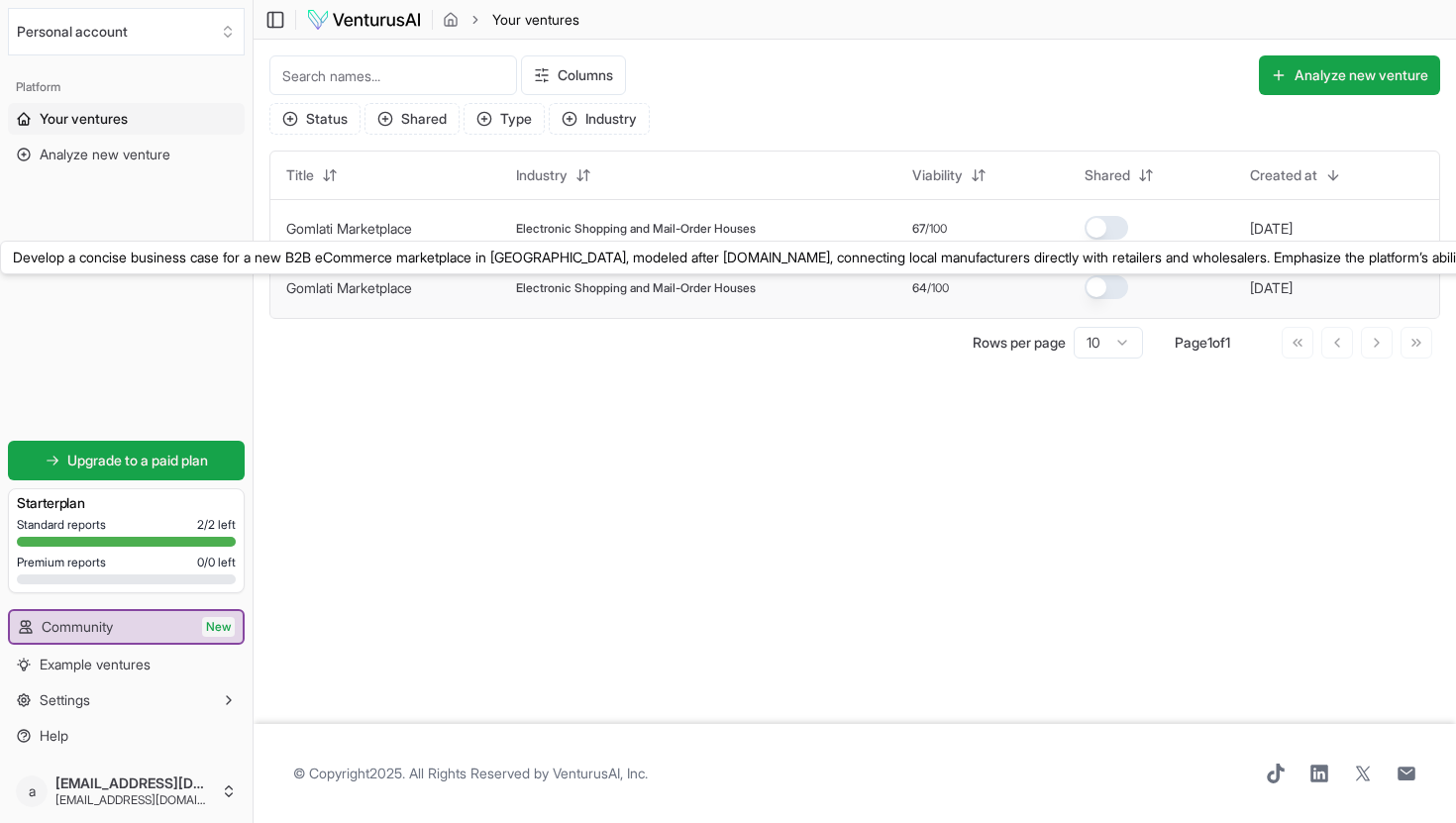 click on "Gomlati Marketplace" at bounding box center (349, 287) 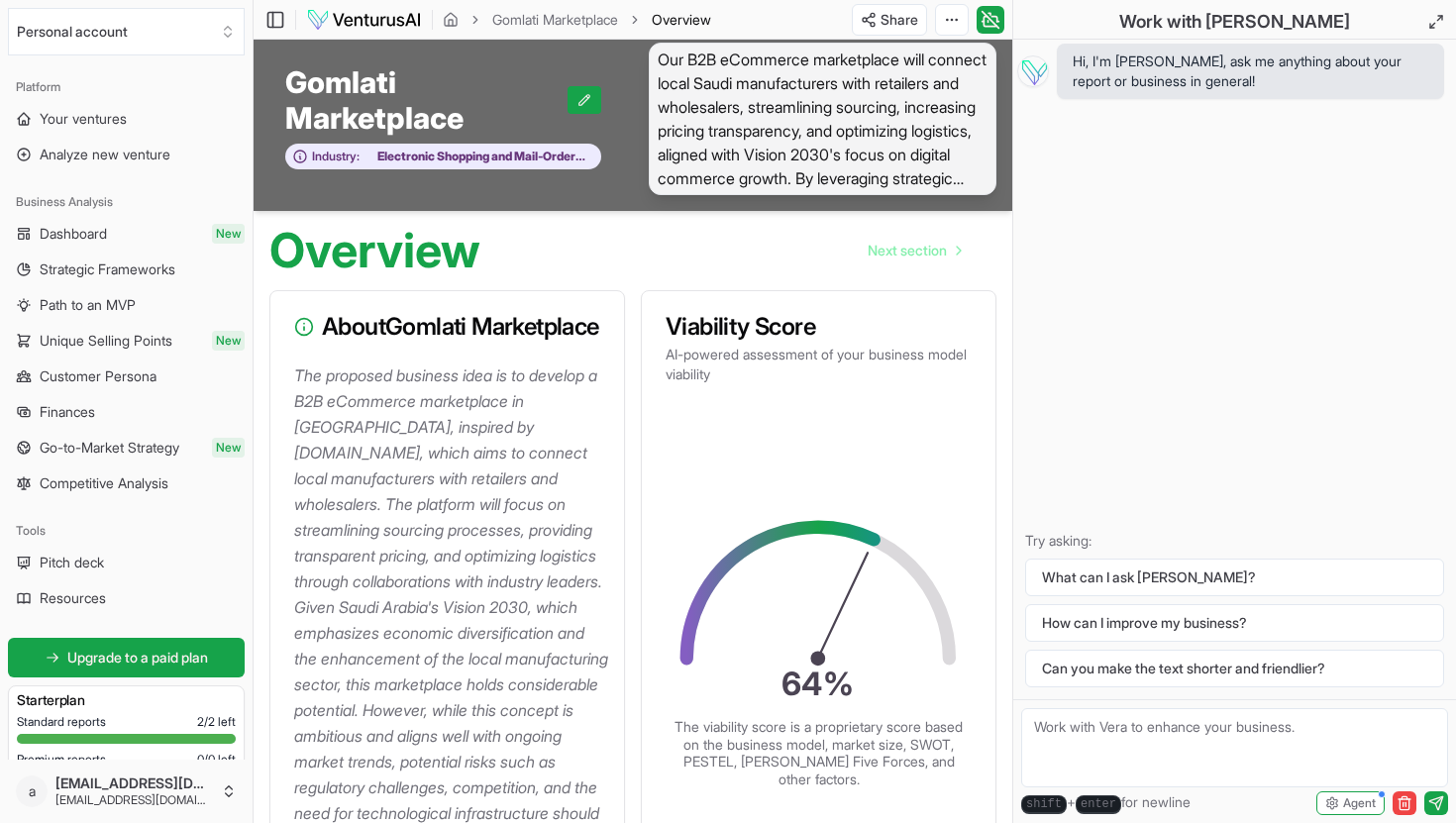 scroll, scrollTop: 0, scrollLeft: 0, axis: both 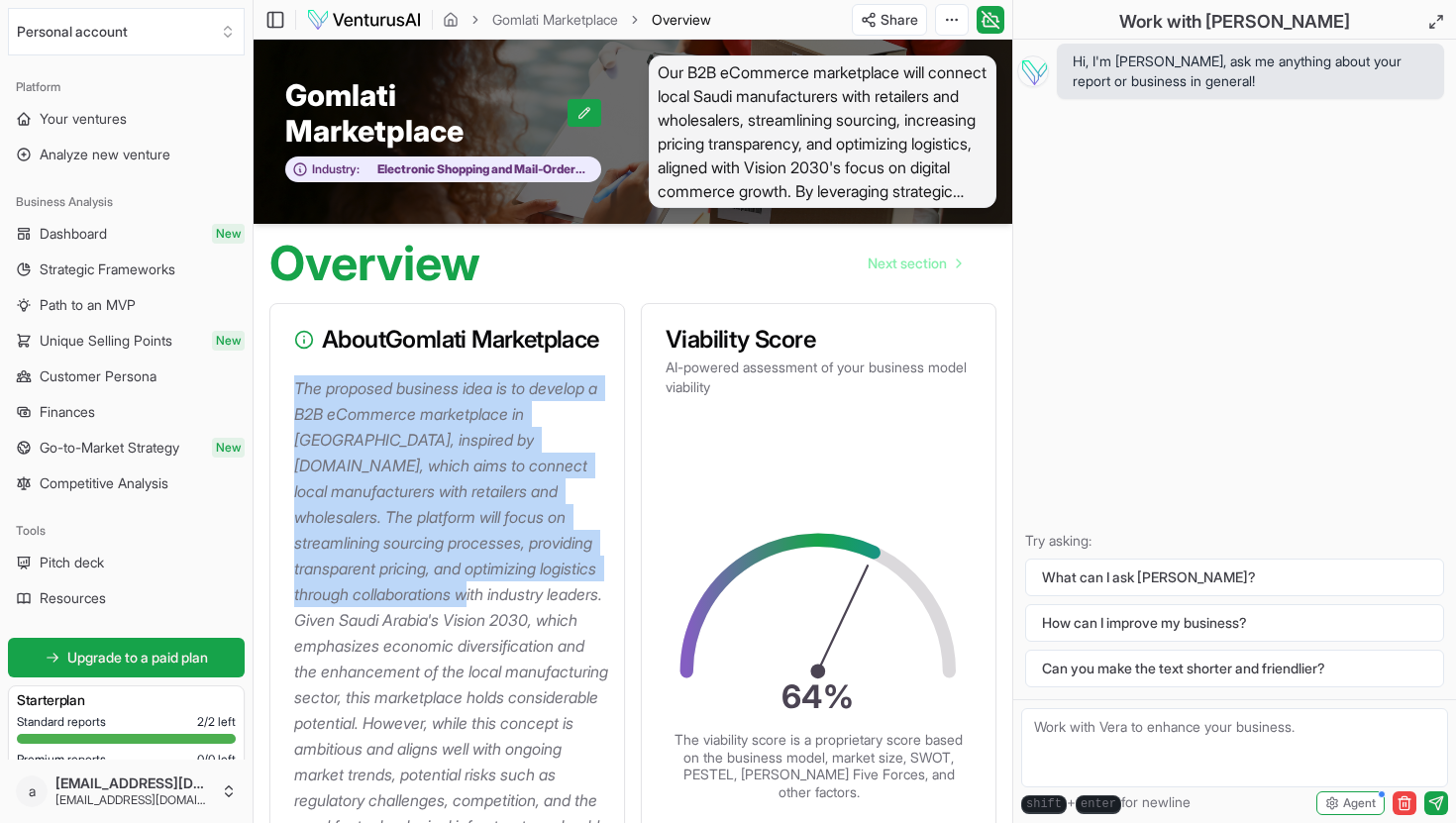 drag, startPoint x: 296, startPoint y: 409, endPoint x: 462, endPoint y: 626, distance: 273.21237 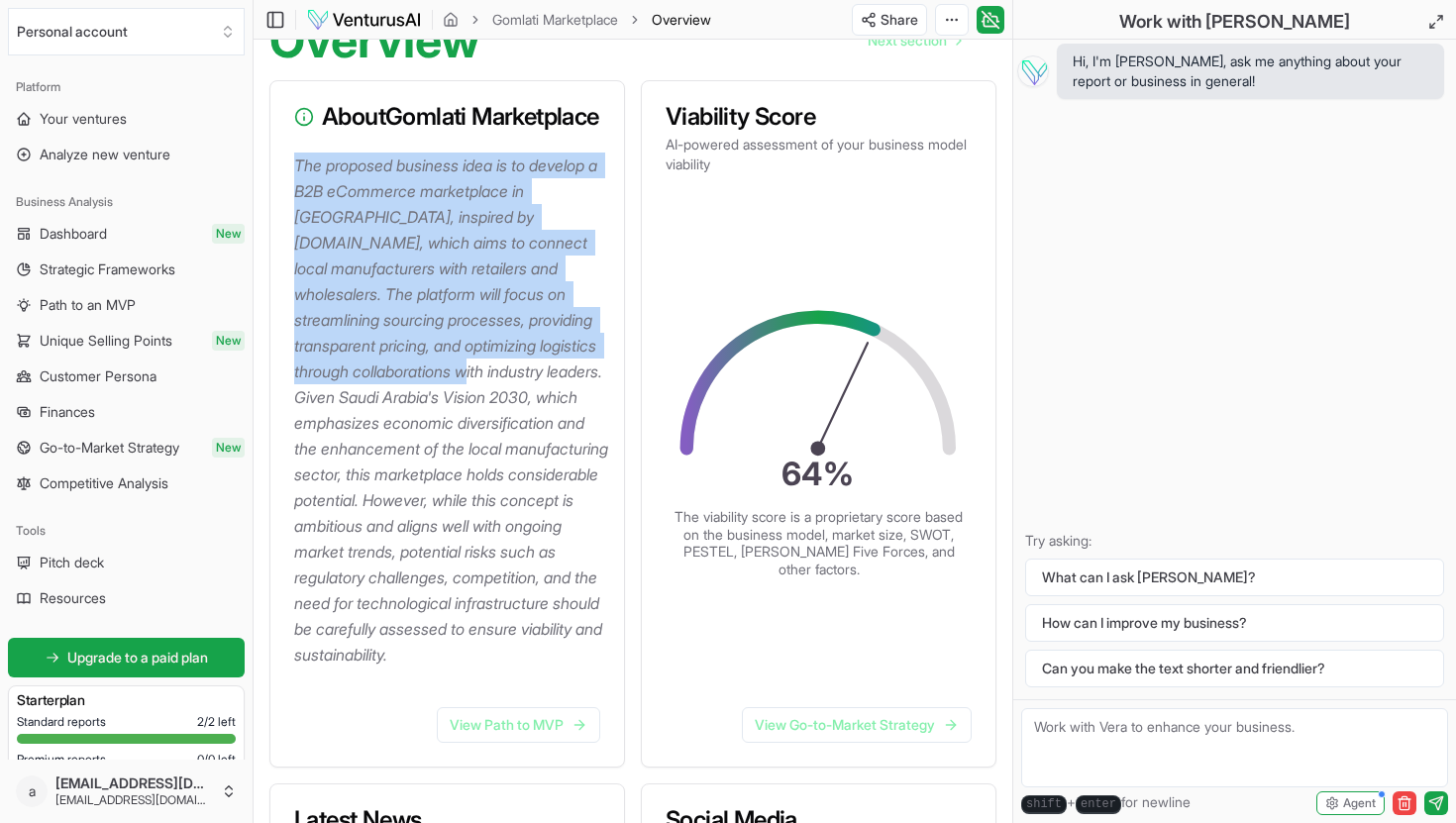 scroll, scrollTop: 229, scrollLeft: 0, axis: vertical 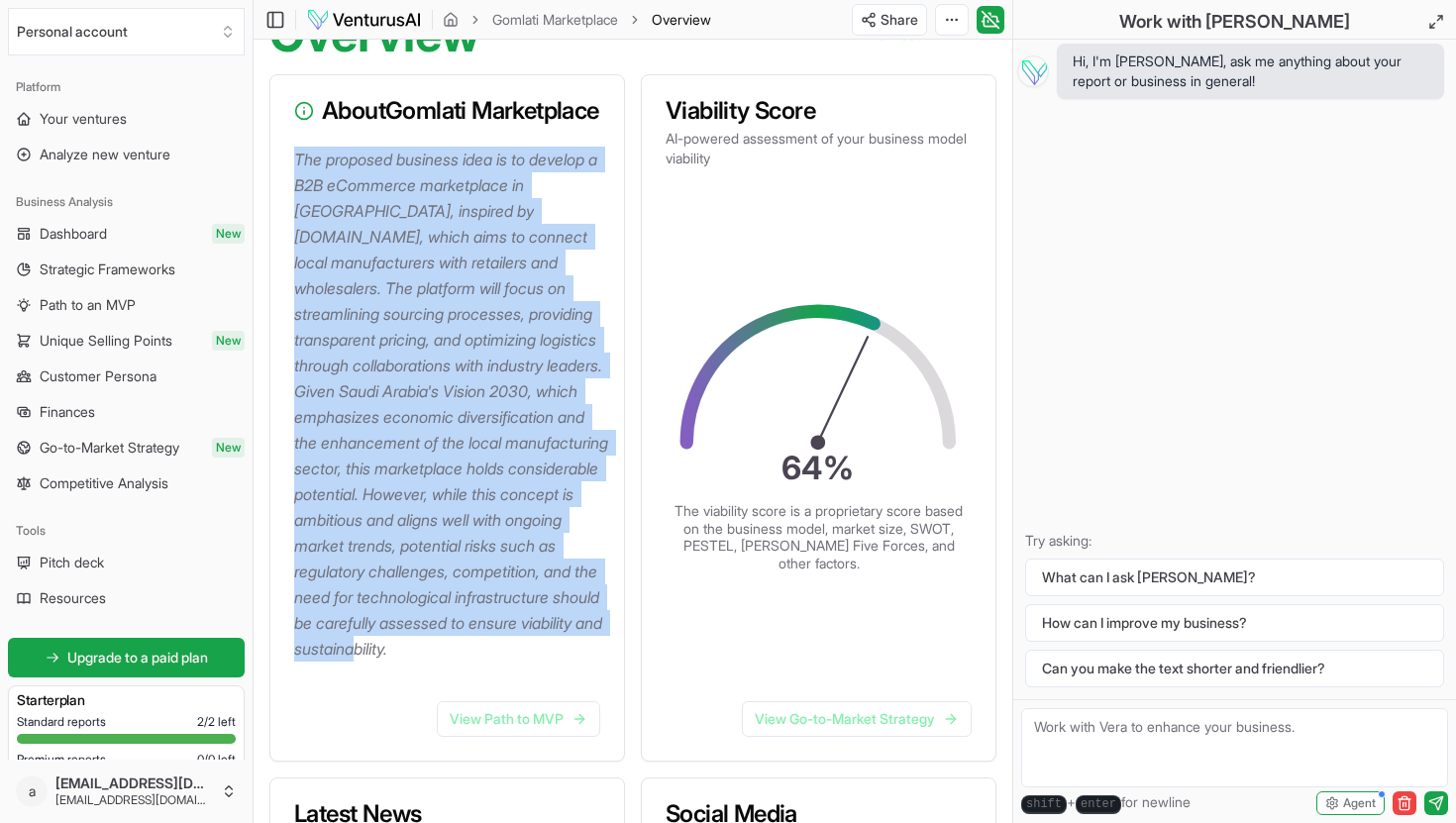 click on "The proposed business idea is to develop a B2B eCommerce marketplace in Saudi Arabia, inspired by Alibaba.com, which aims to connect local manufacturers with retailers and wholesalers. The platform will focus on streamlining sourcing processes, providing transparent pricing, and optimizing logistics through collaborations with industry leaders. Given Saudi Arabia's Vision 2030, which emphasizes economic diversification and the enhancement of the local manufacturing sector, this marketplace holds considerable potential. However, while this concept is ambitious and aligns well with ongoing market trends, potential risks such as regulatory challenges, competition, and the need for technological infrastructure should be carefully assessed to ensure viability and sustainability." at bounding box center (451, 404) 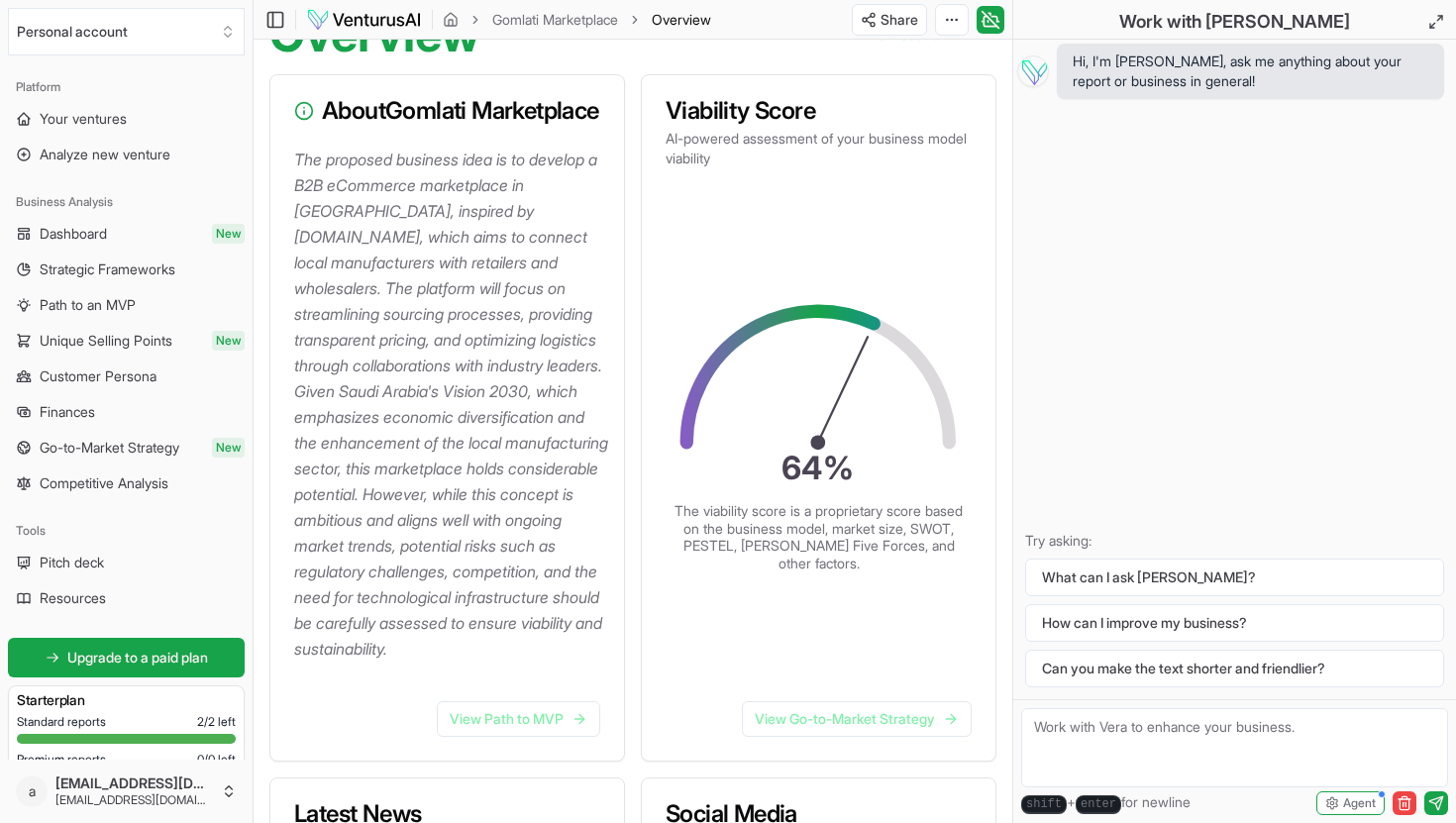 click on "The proposed business idea is to develop a B2B eCommerce marketplace in Saudi Arabia, inspired by Alibaba.com, which aims to connect local manufacturers with retailers and wholesalers. The platform will focus on streamlining sourcing processes, providing transparent pricing, and optimizing logistics through collaborations with industry leaders. Given Saudi Arabia's Vision 2030, which emphasizes economic diversification and the enhancement of the local manufacturing sector, this marketplace holds considerable potential. However, while this concept is ambitious and aligns well with ongoing market trends, potential risks such as regulatory challenges, competition, and the need for technological infrastructure should be carefully assessed to ensure viability and sustainability." at bounding box center [451, 404] 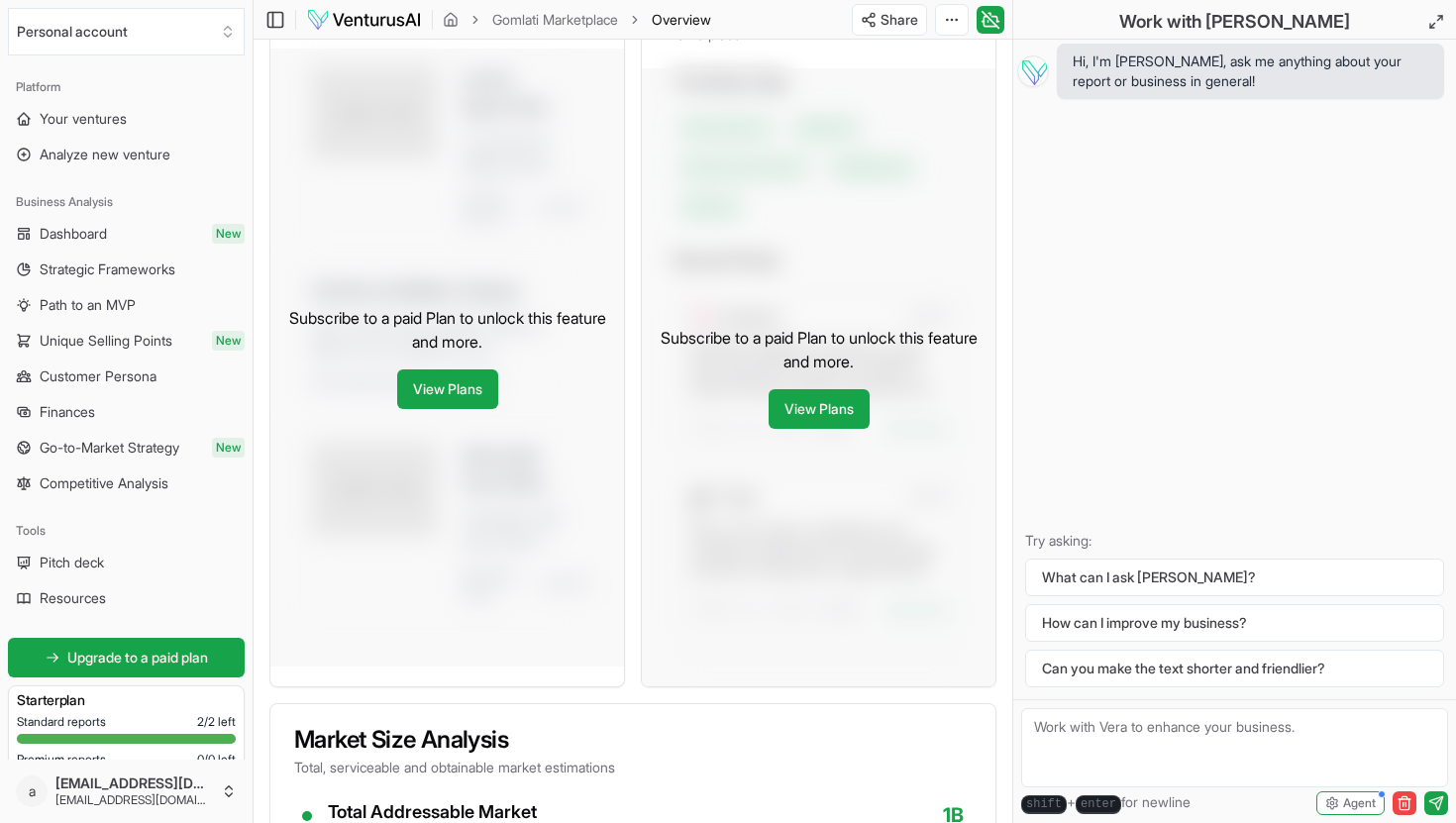 scroll, scrollTop: 1114, scrollLeft: 0, axis: vertical 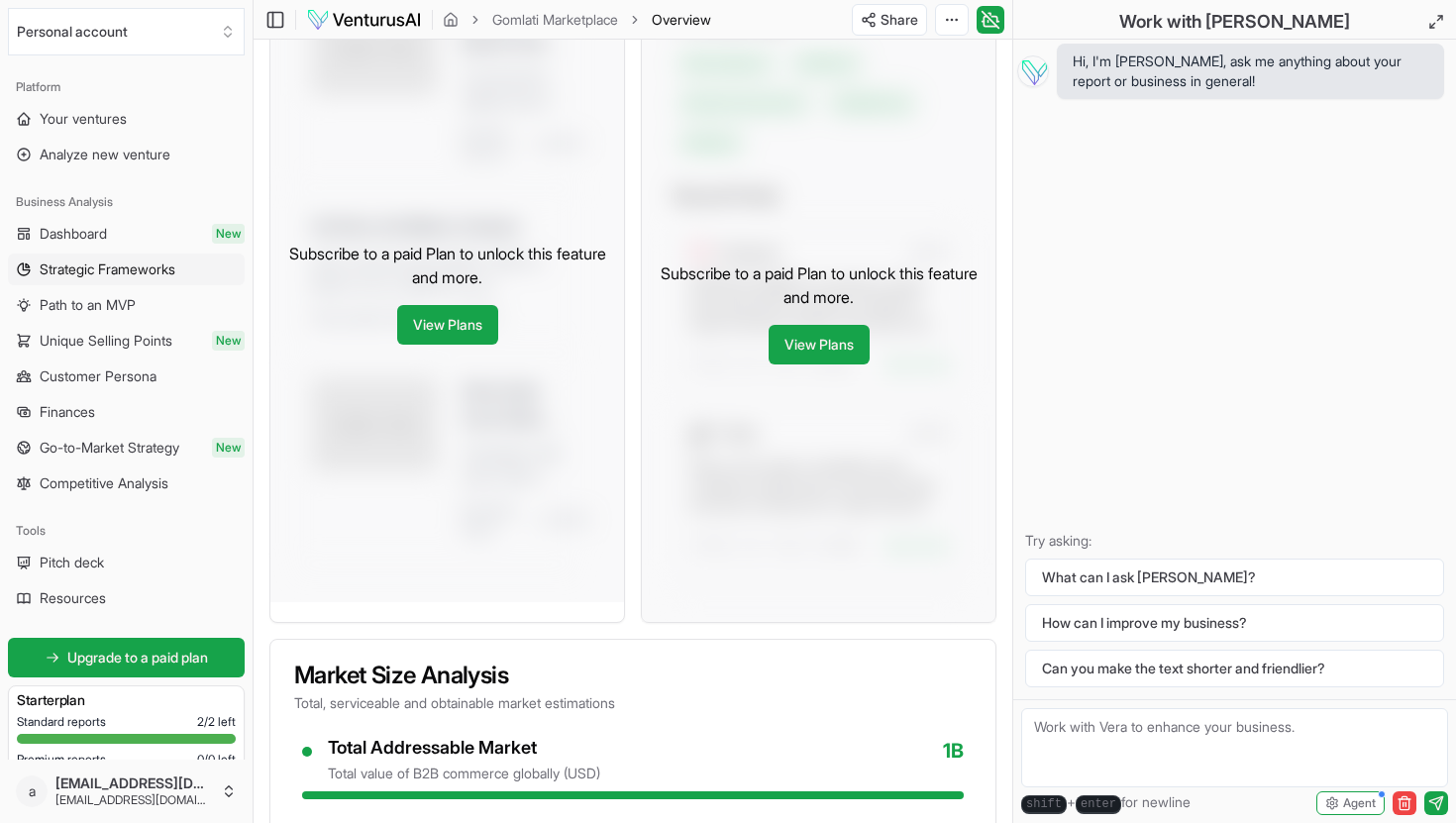 click on "Strategic Frameworks" at bounding box center (107, 269) 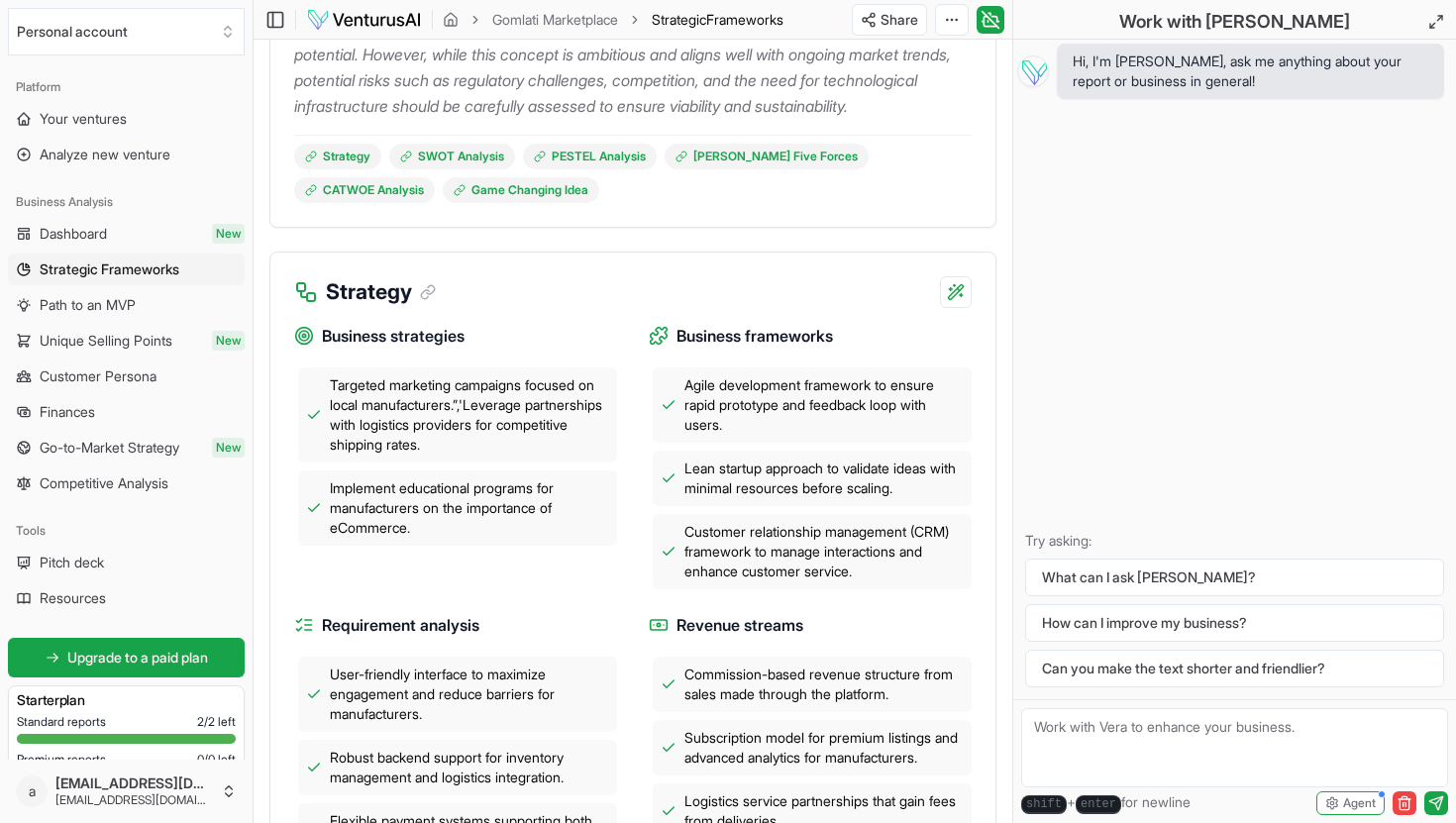 scroll, scrollTop: 536, scrollLeft: 0, axis: vertical 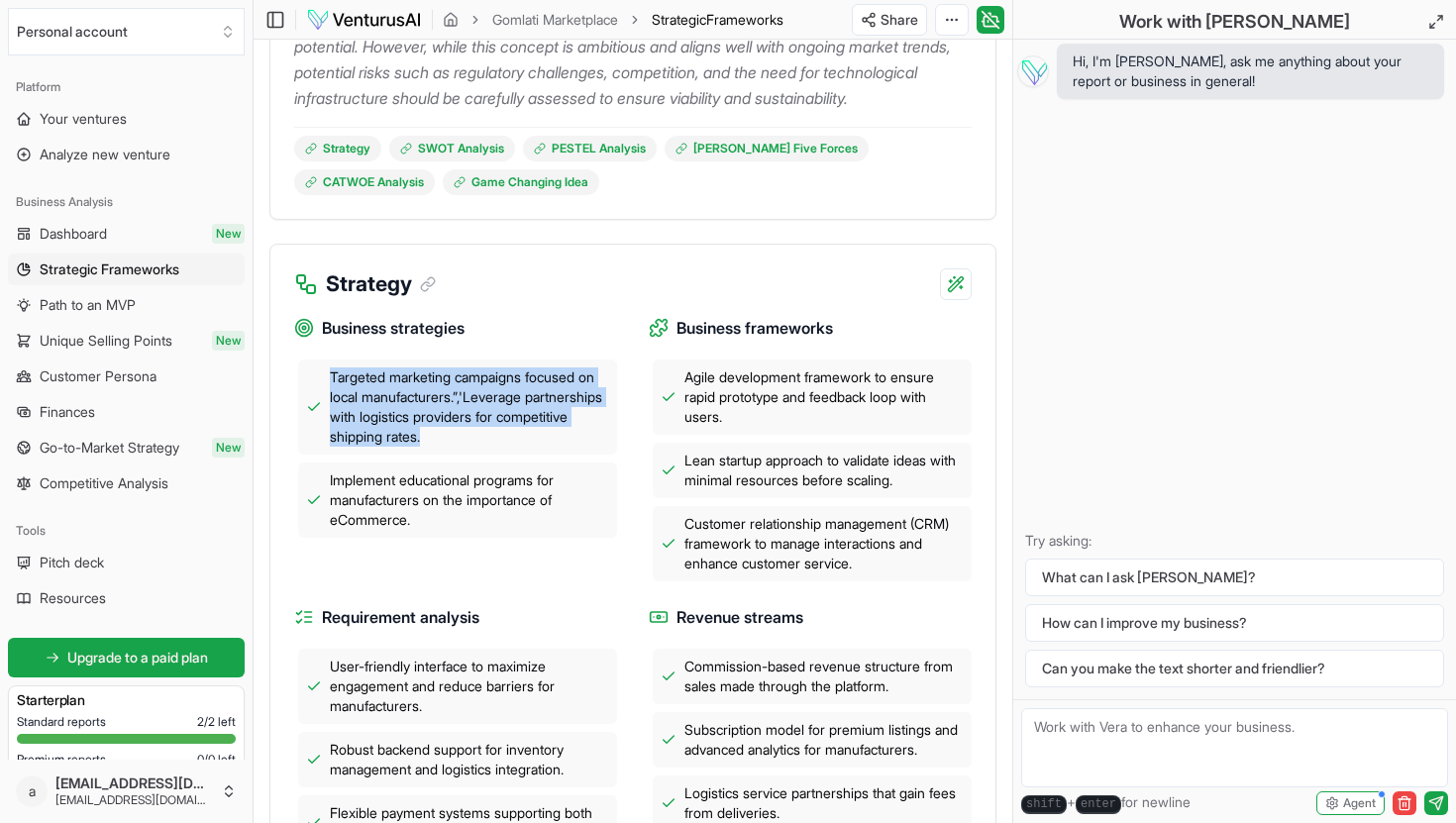 drag, startPoint x: 327, startPoint y: 395, endPoint x: 529, endPoint y: 462, distance: 212.82152 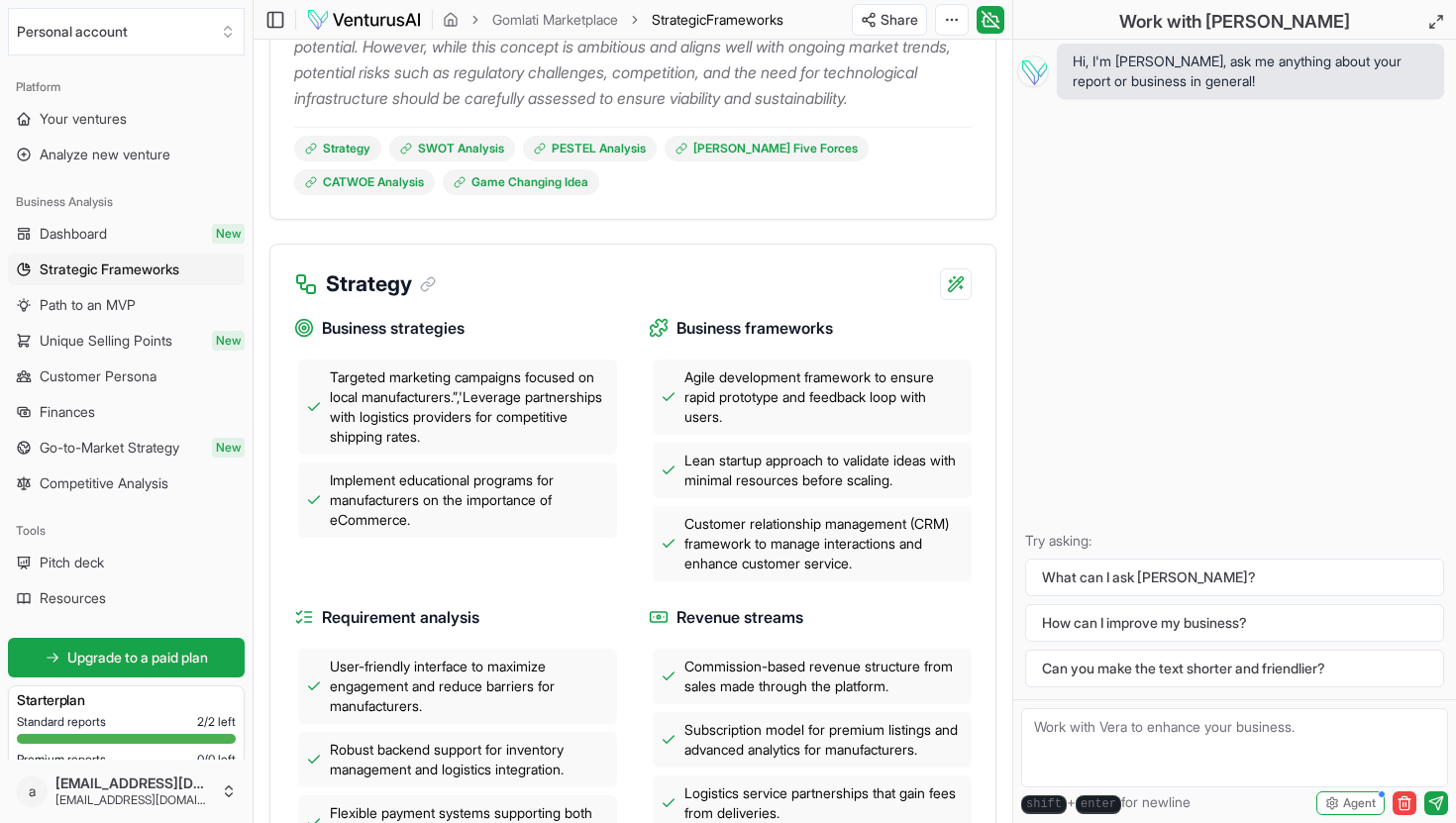click on "Agile development framework to ensure rapid prototype and feedback loop with users." at bounding box center (824, 397) 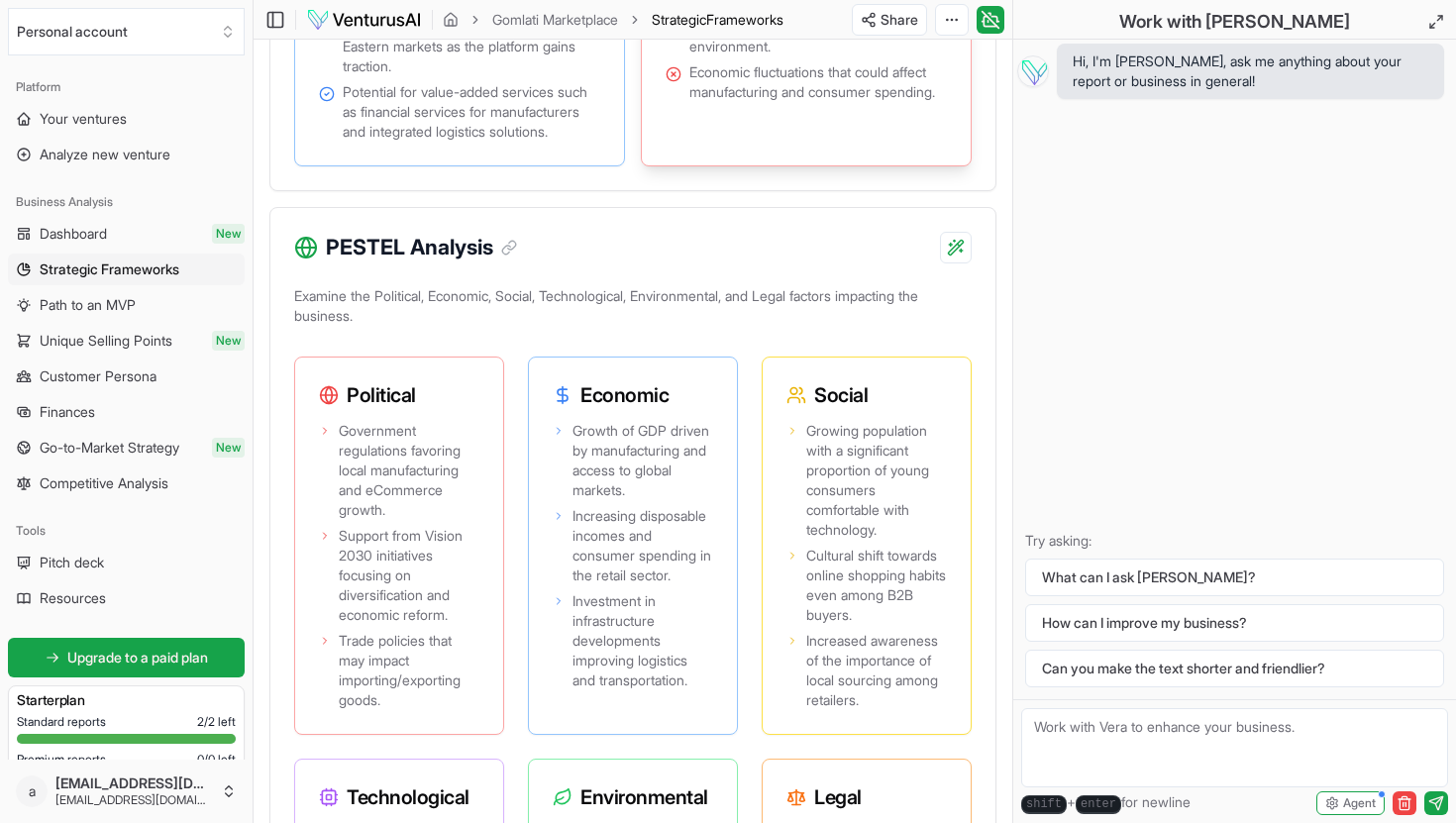 scroll, scrollTop: 1970, scrollLeft: 0, axis: vertical 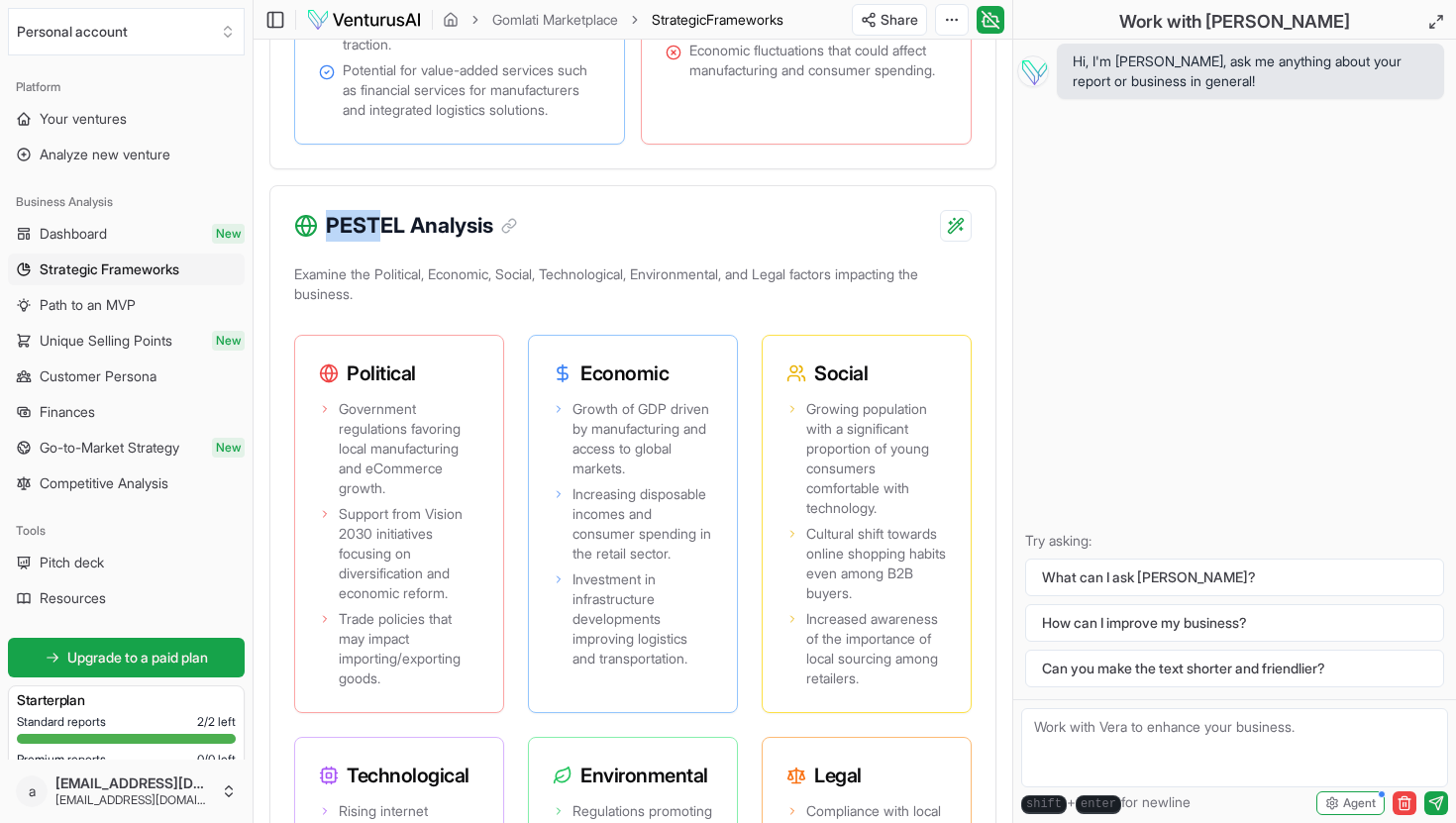 drag, startPoint x: 326, startPoint y: 289, endPoint x: 384, endPoint y: 286, distance: 58.07753 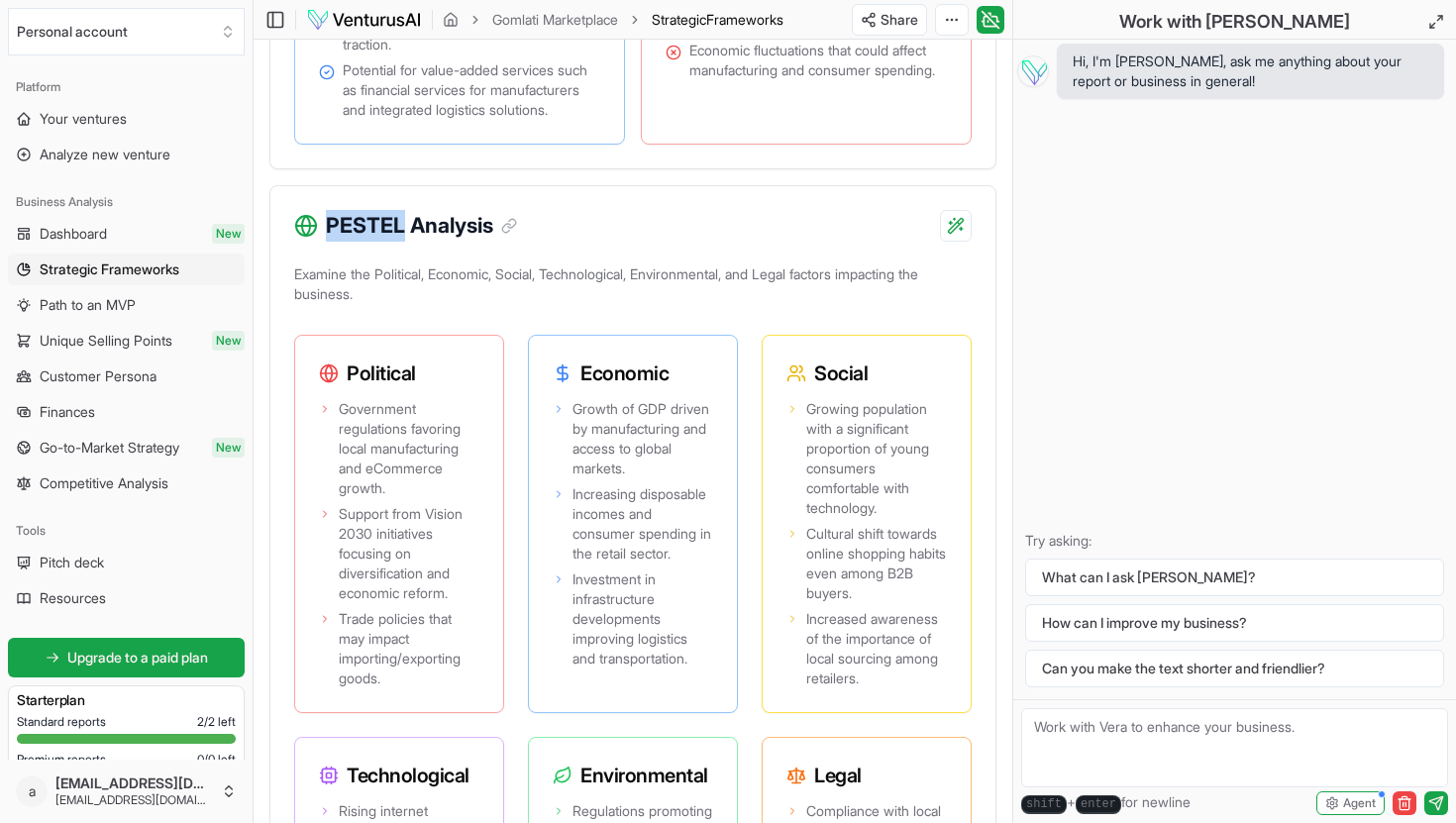 click on "PESTEL Analysis" at bounding box center [421, 226] 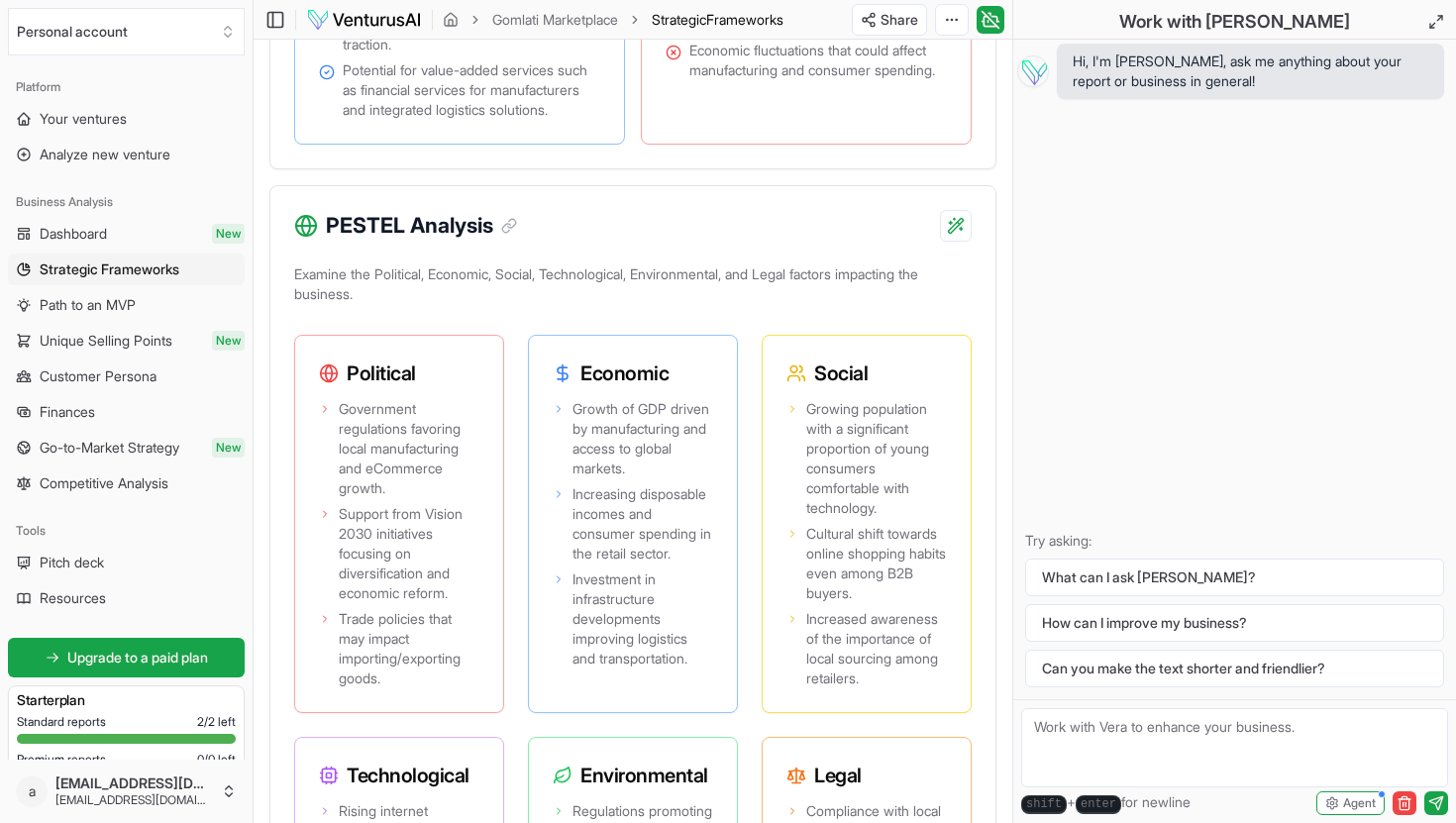 click on "PESTEL Analysis" at bounding box center [421, 226] 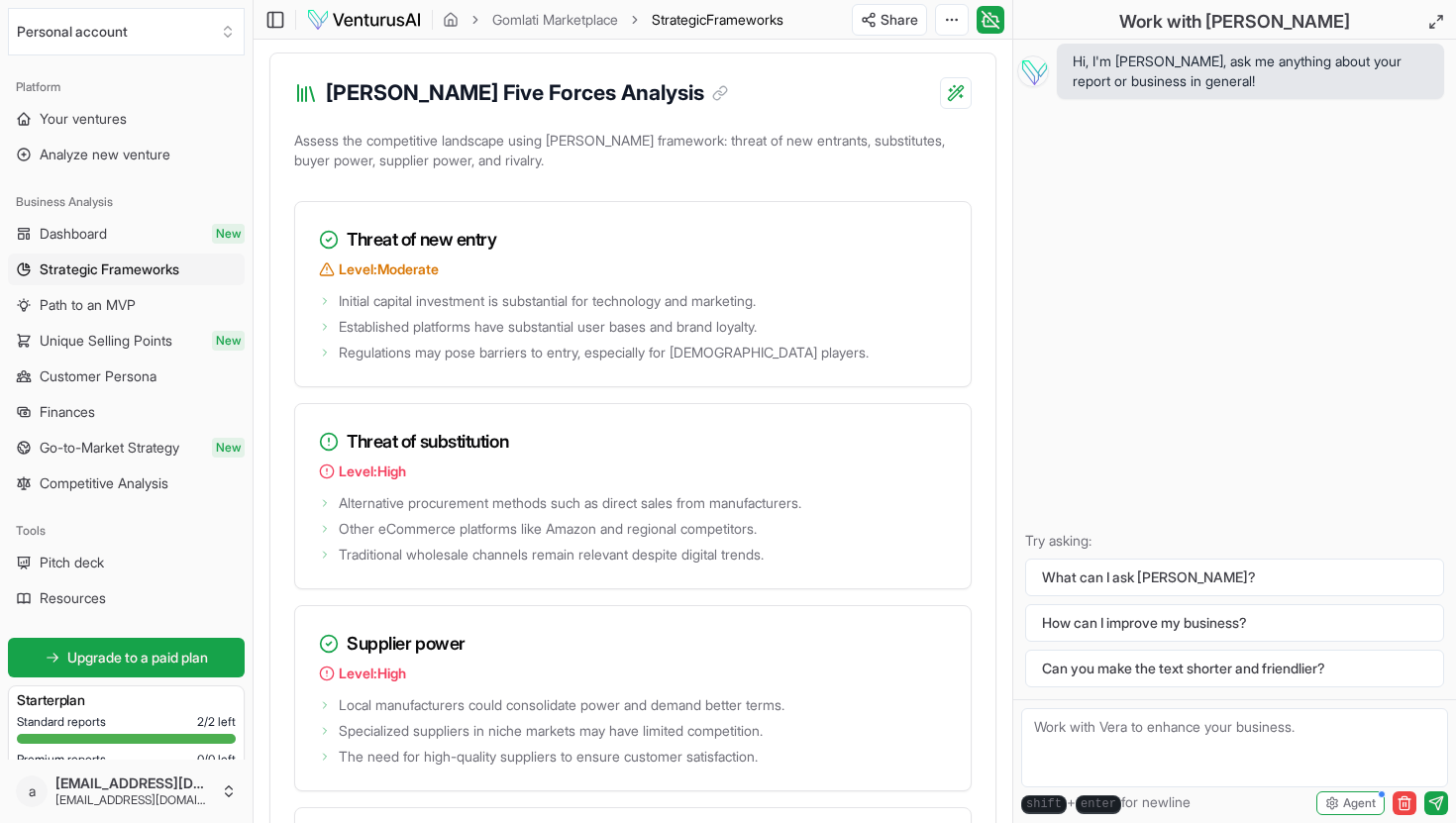 scroll, scrollTop: 3069, scrollLeft: 0, axis: vertical 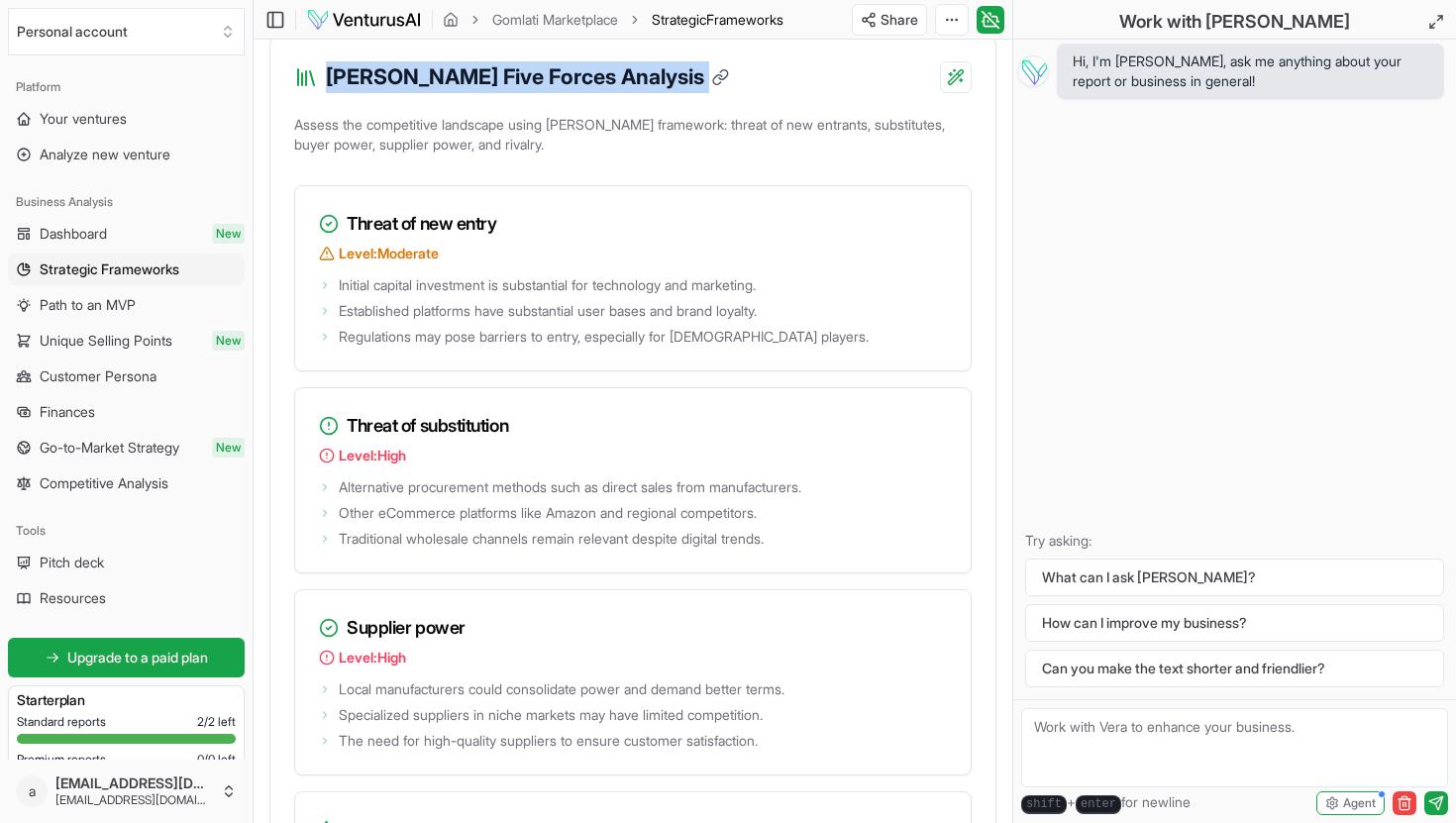 drag, startPoint x: 325, startPoint y: 215, endPoint x: 625, endPoint y: 218, distance: 300.015 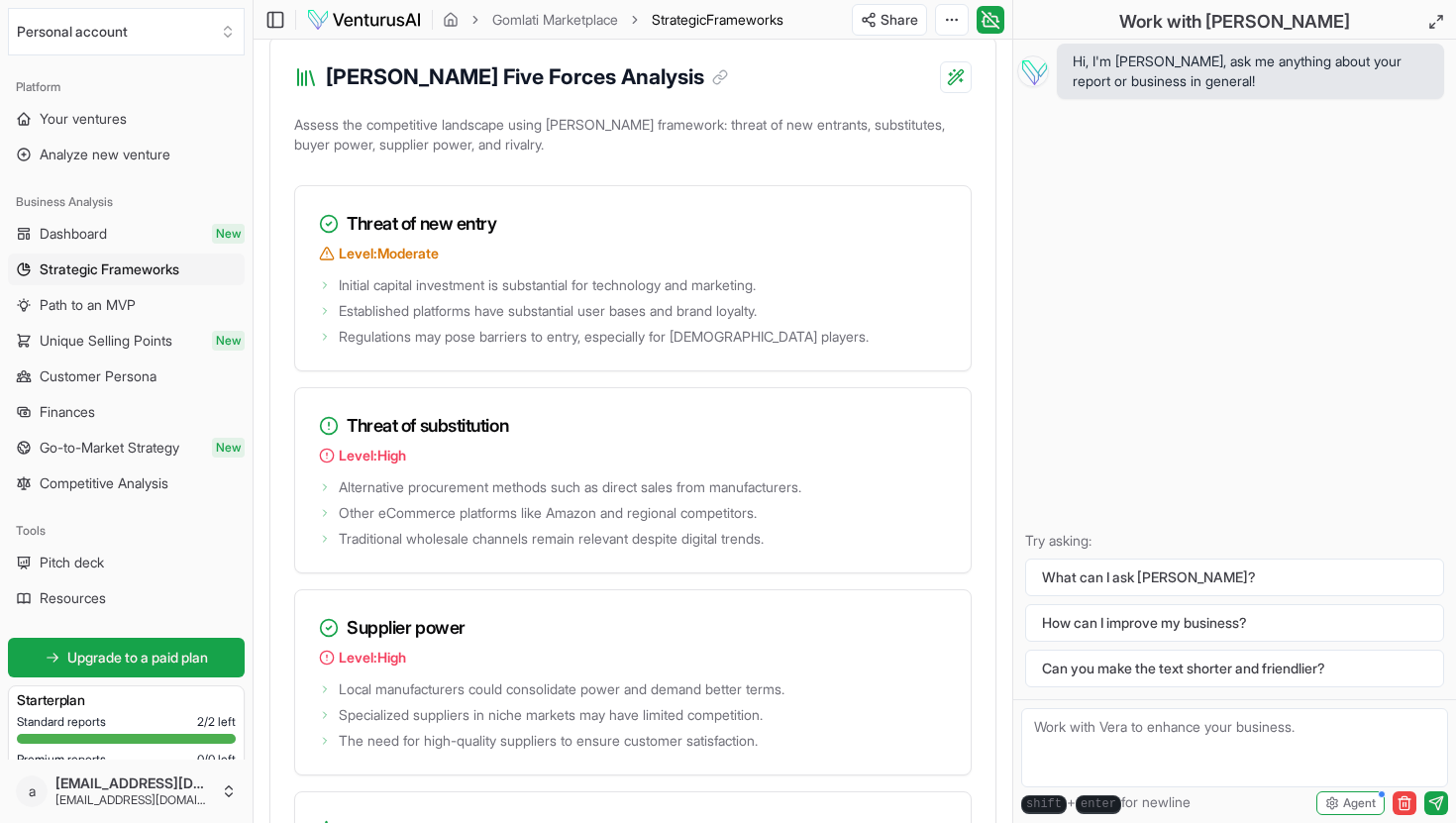 click on "Assess the competitive landscape using Porter's framework: threat of new entrants, substitutes, buyer power, supplier power, and rivalry." at bounding box center (633, 139) 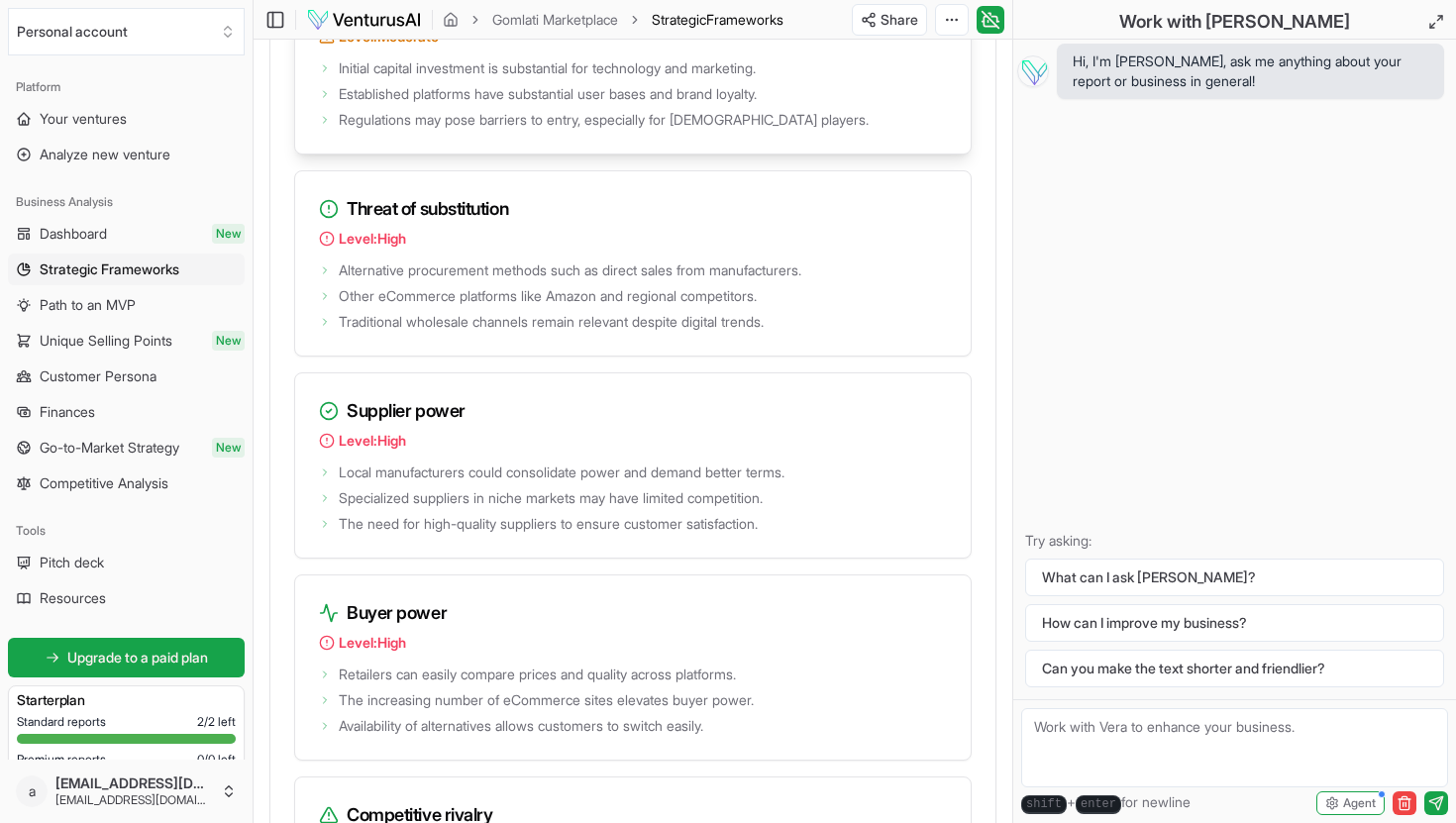 scroll, scrollTop: 3343, scrollLeft: 0, axis: vertical 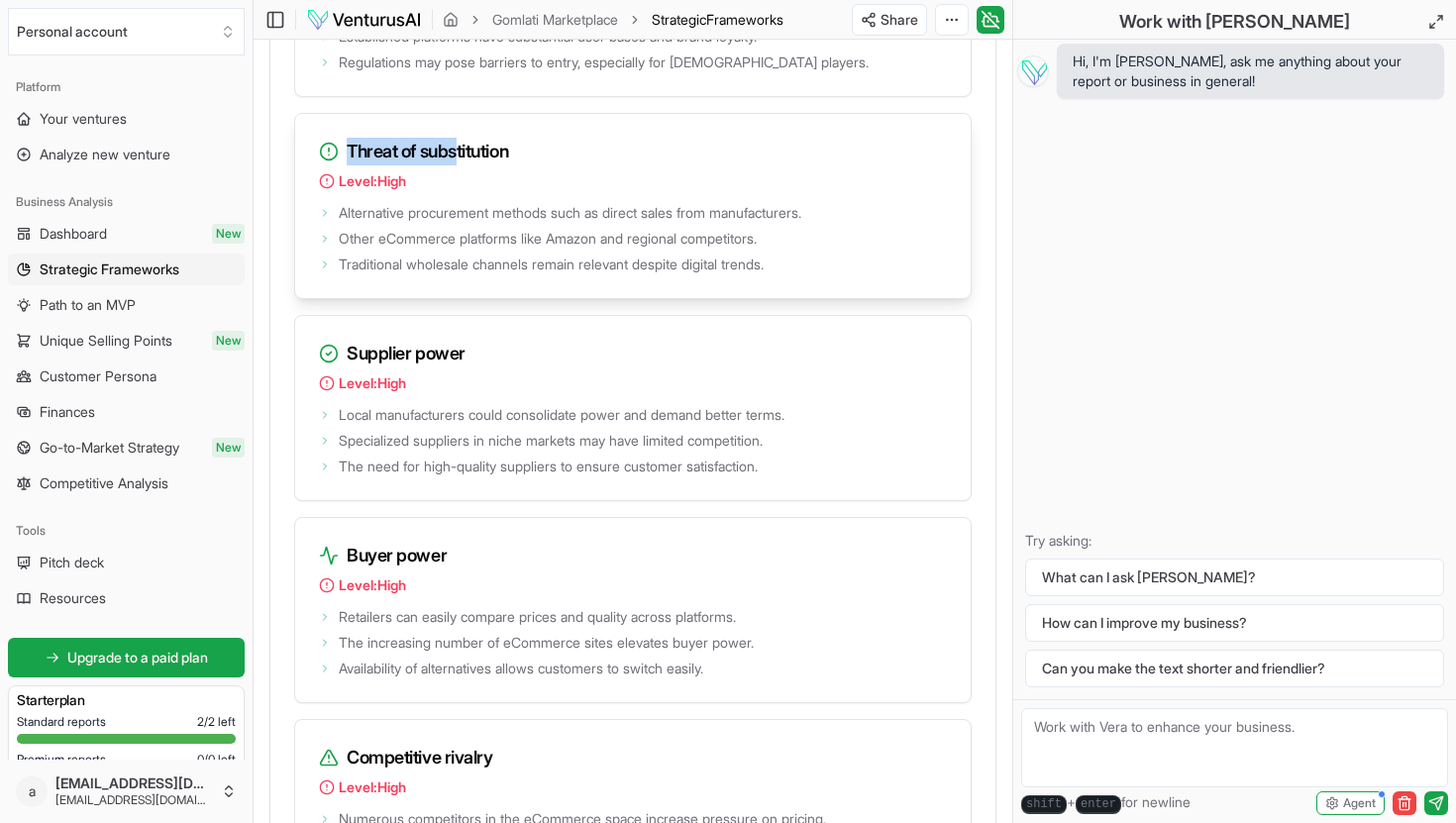 drag, startPoint x: 529, startPoint y: 291, endPoint x: 466, endPoint y: 294, distance: 63.071388 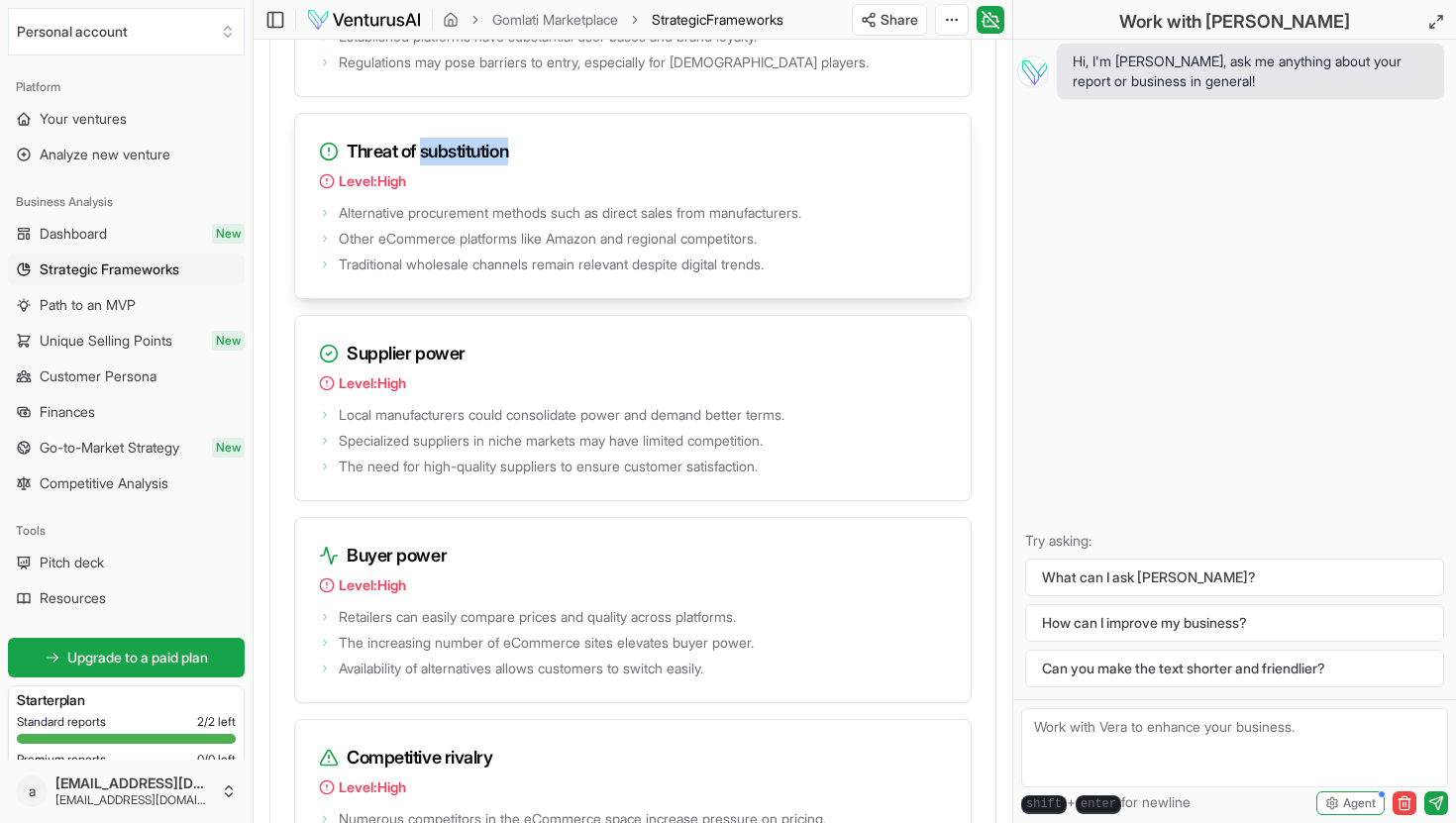 click on "Threat of substitution" at bounding box center [633, 152] 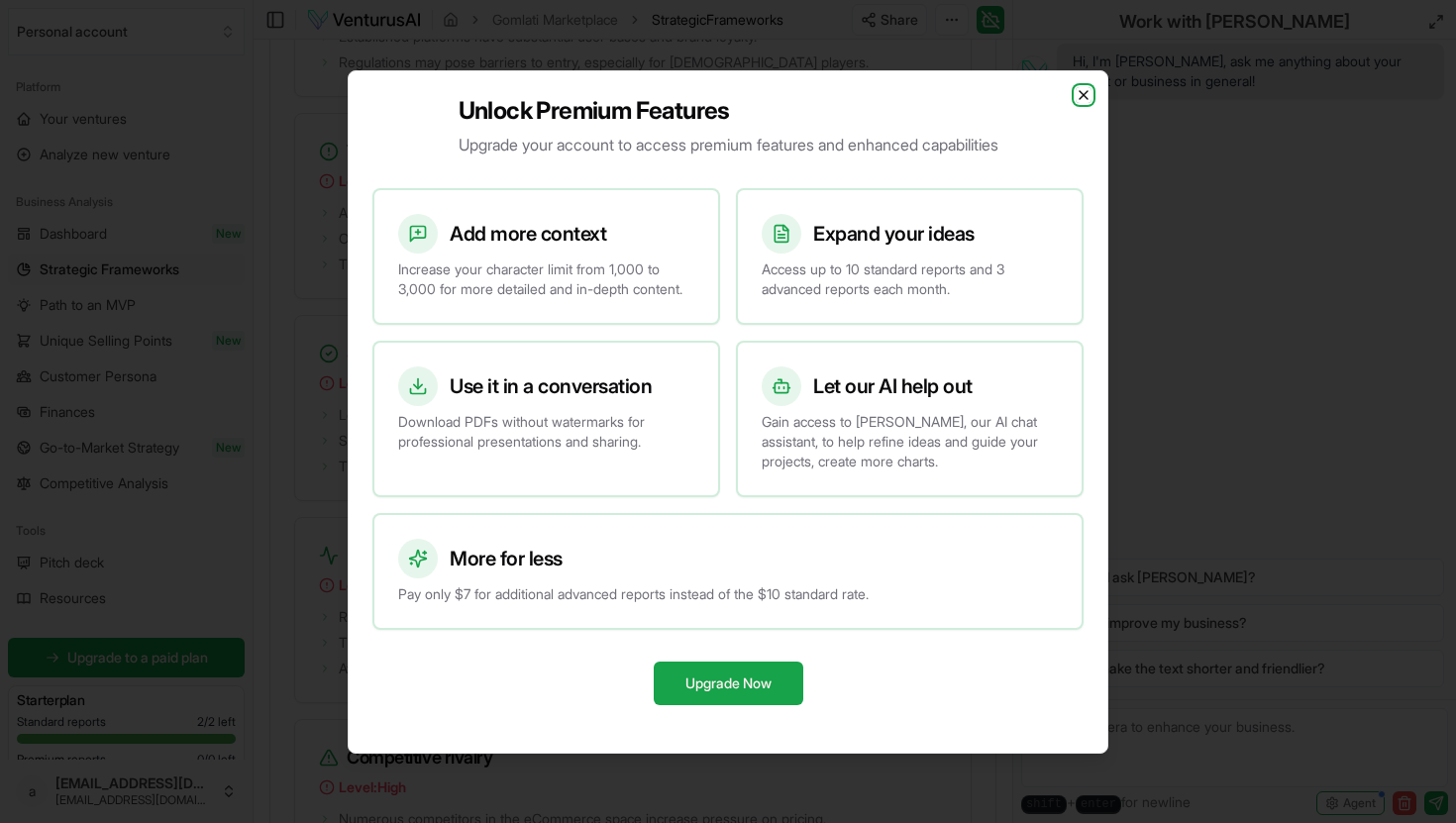 click 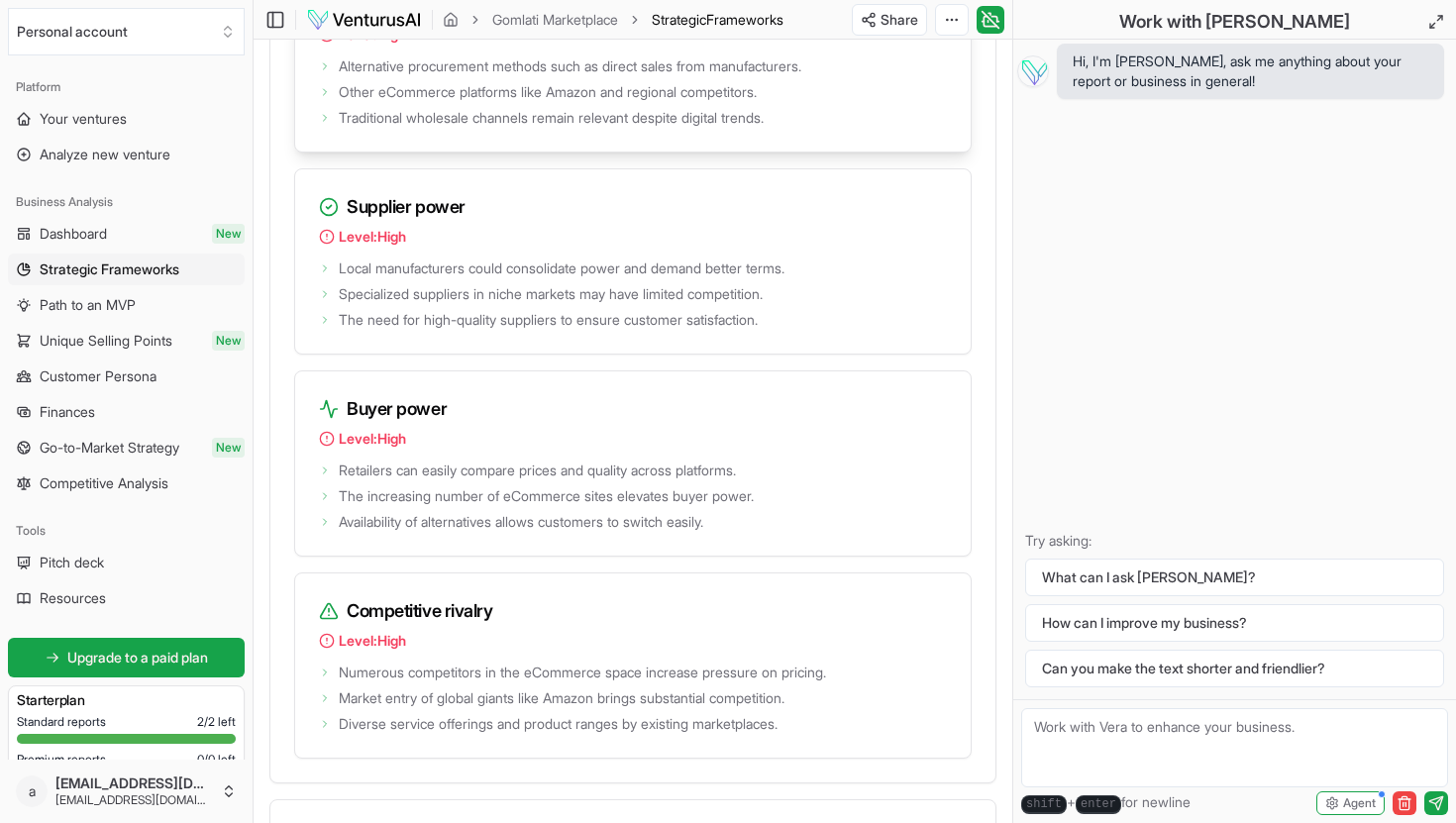 scroll, scrollTop: 3524, scrollLeft: 0, axis: vertical 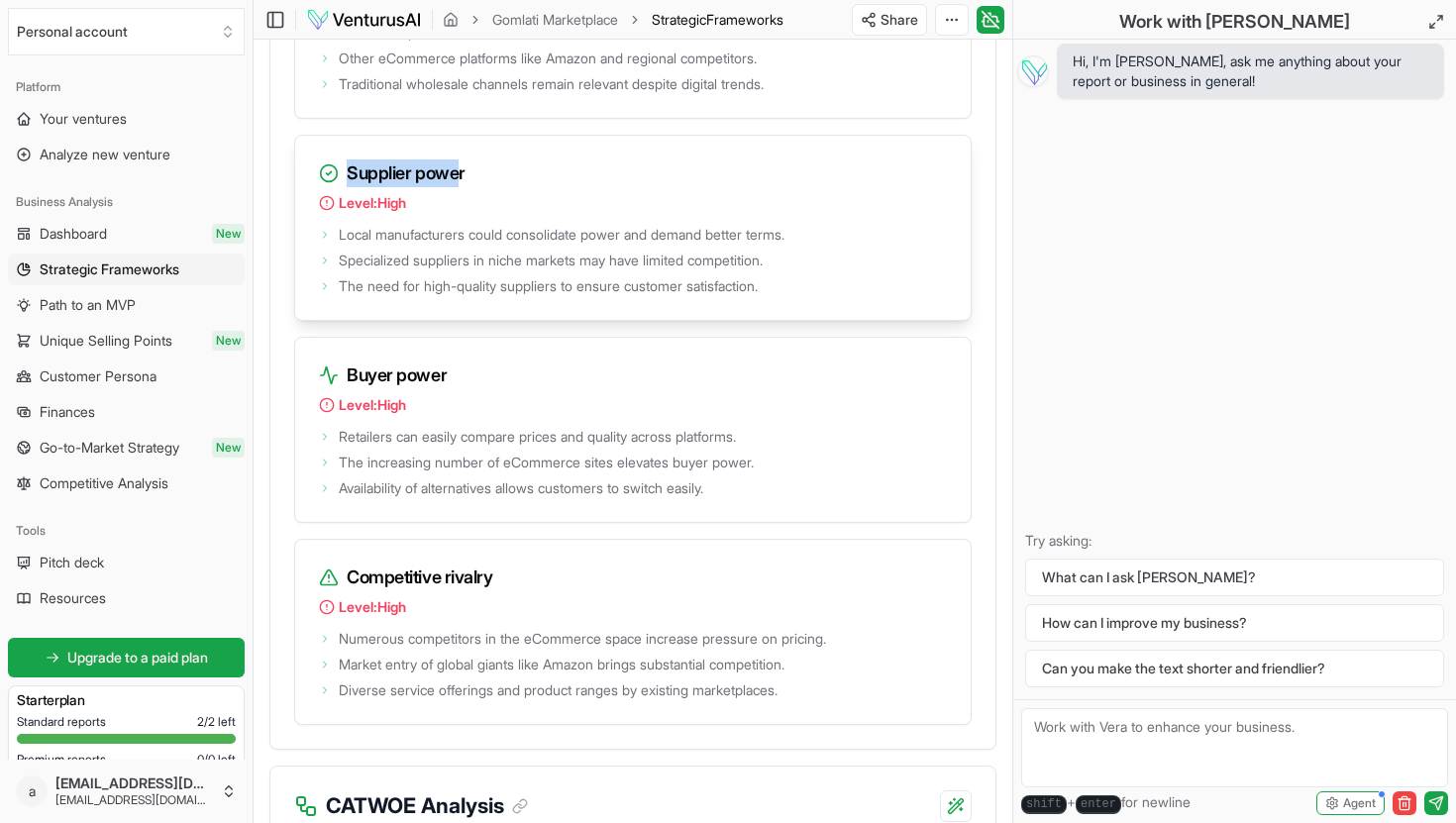 drag, startPoint x: 348, startPoint y: 314, endPoint x: 465, endPoint y: 311, distance: 117.03846 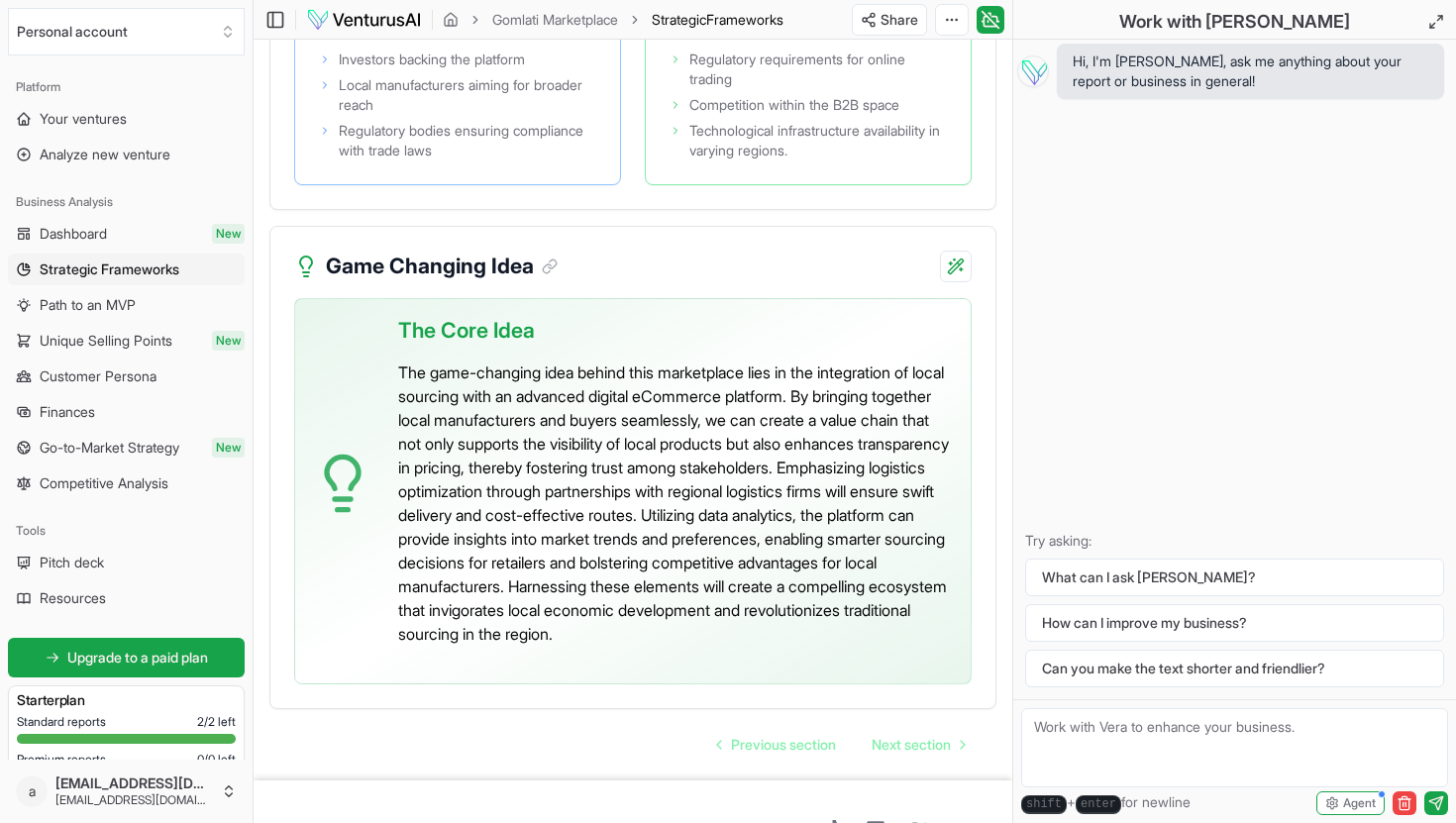 scroll, scrollTop: 5165, scrollLeft: 0, axis: vertical 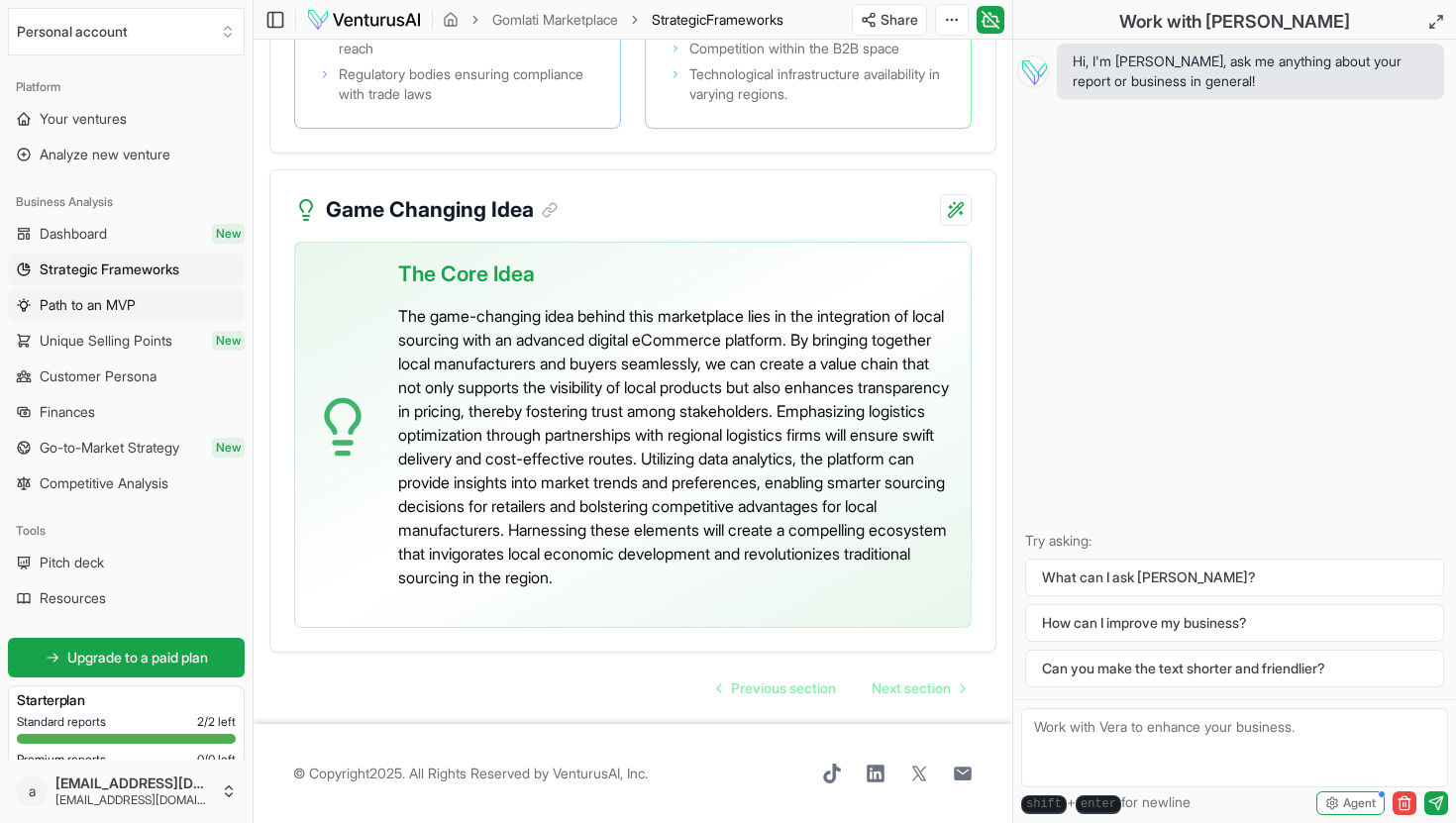 click on "Path to an MVP" at bounding box center (87, 305) 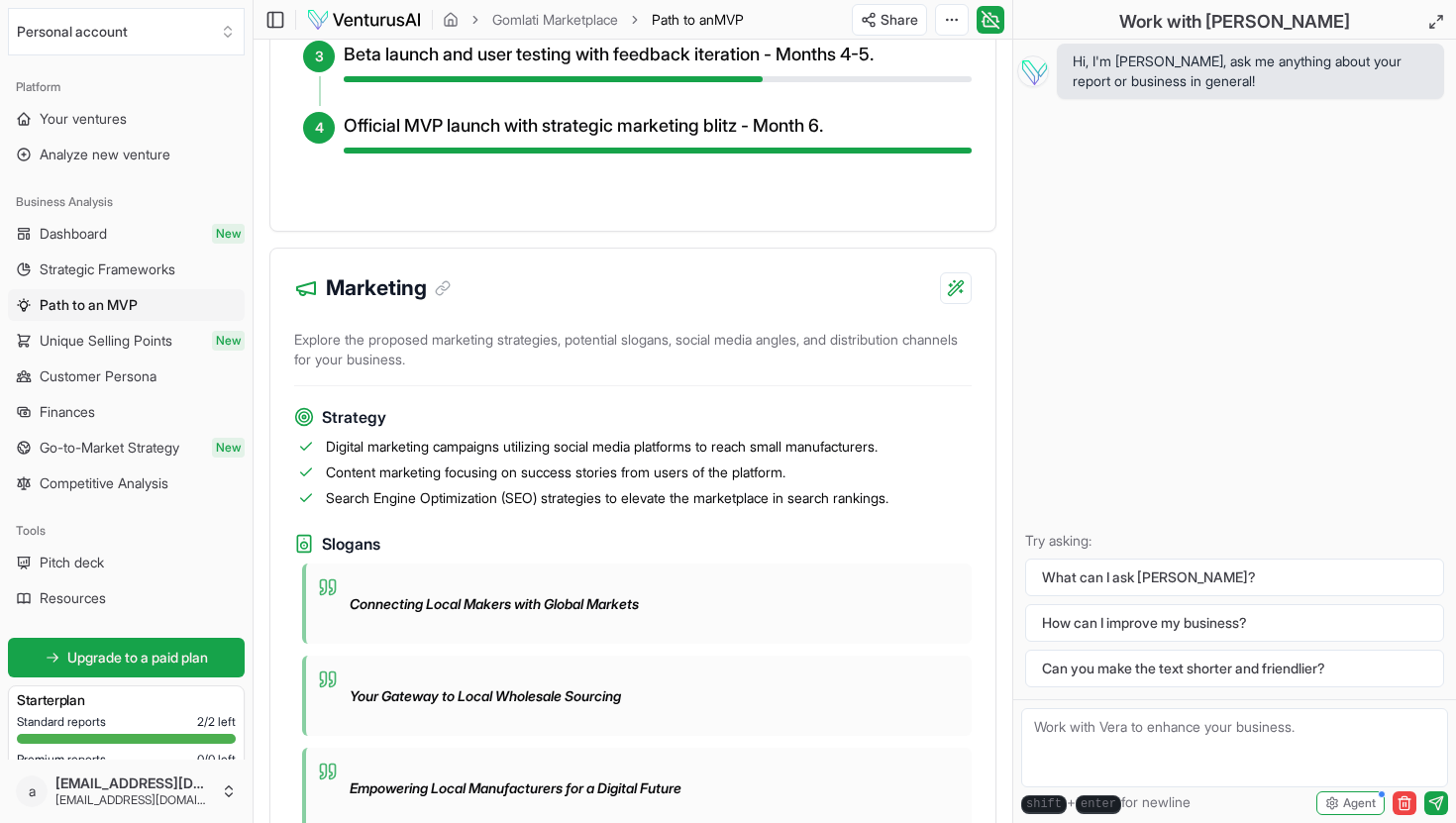 scroll, scrollTop: 1155, scrollLeft: 0, axis: vertical 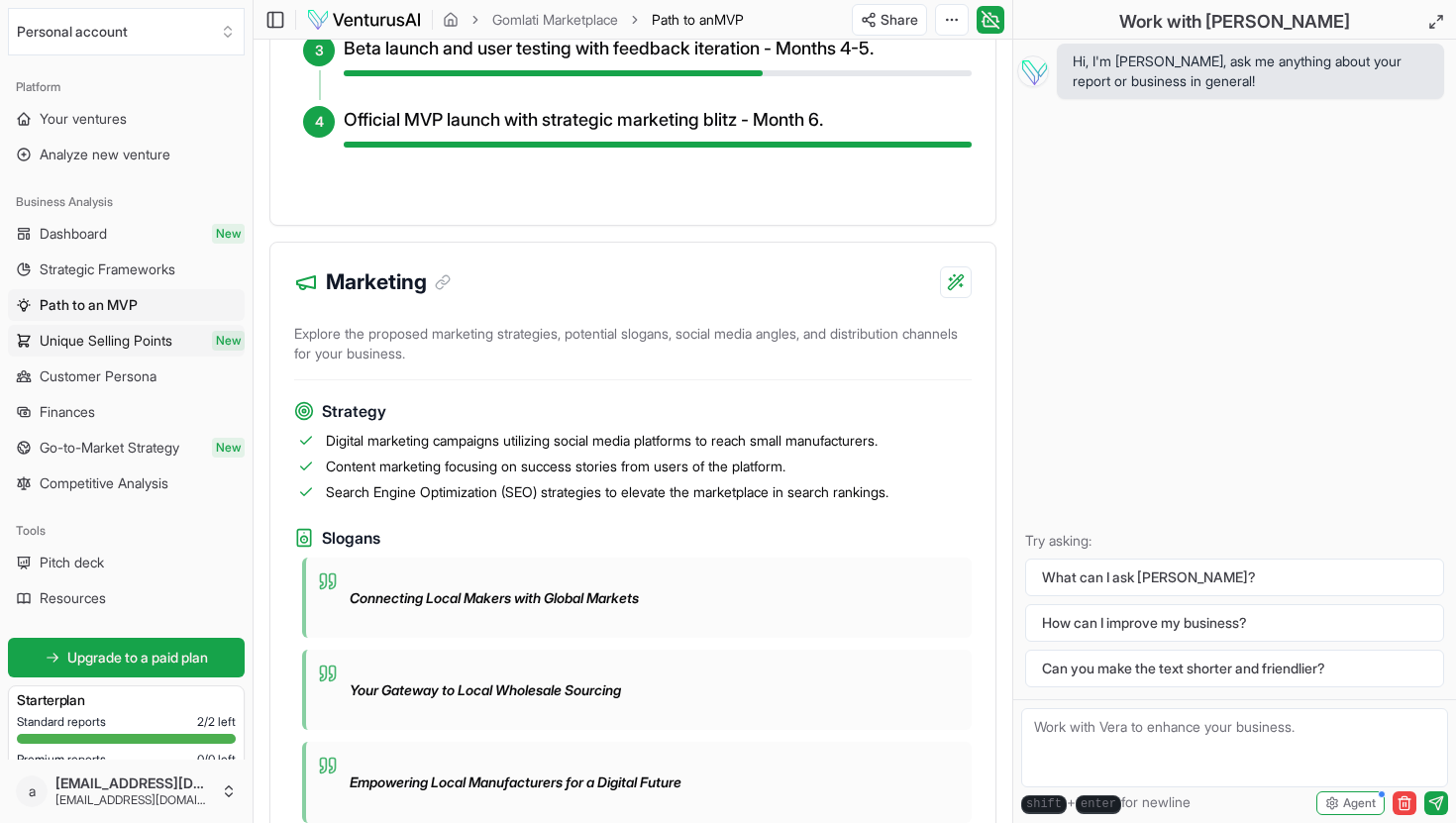 click on "Unique Selling Points" at bounding box center [106, 341] 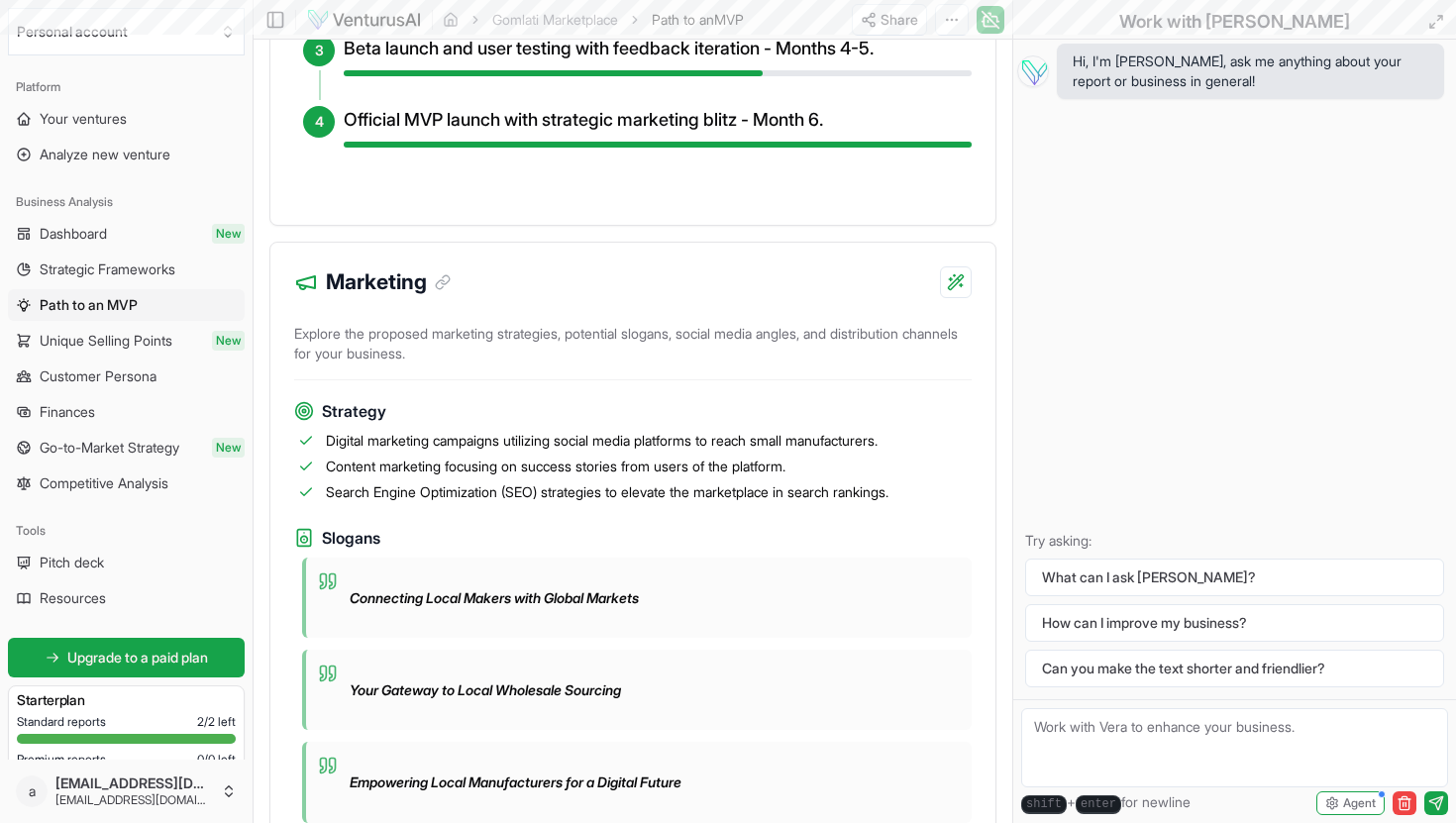 scroll, scrollTop: 0, scrollLeft: 0, axis: both 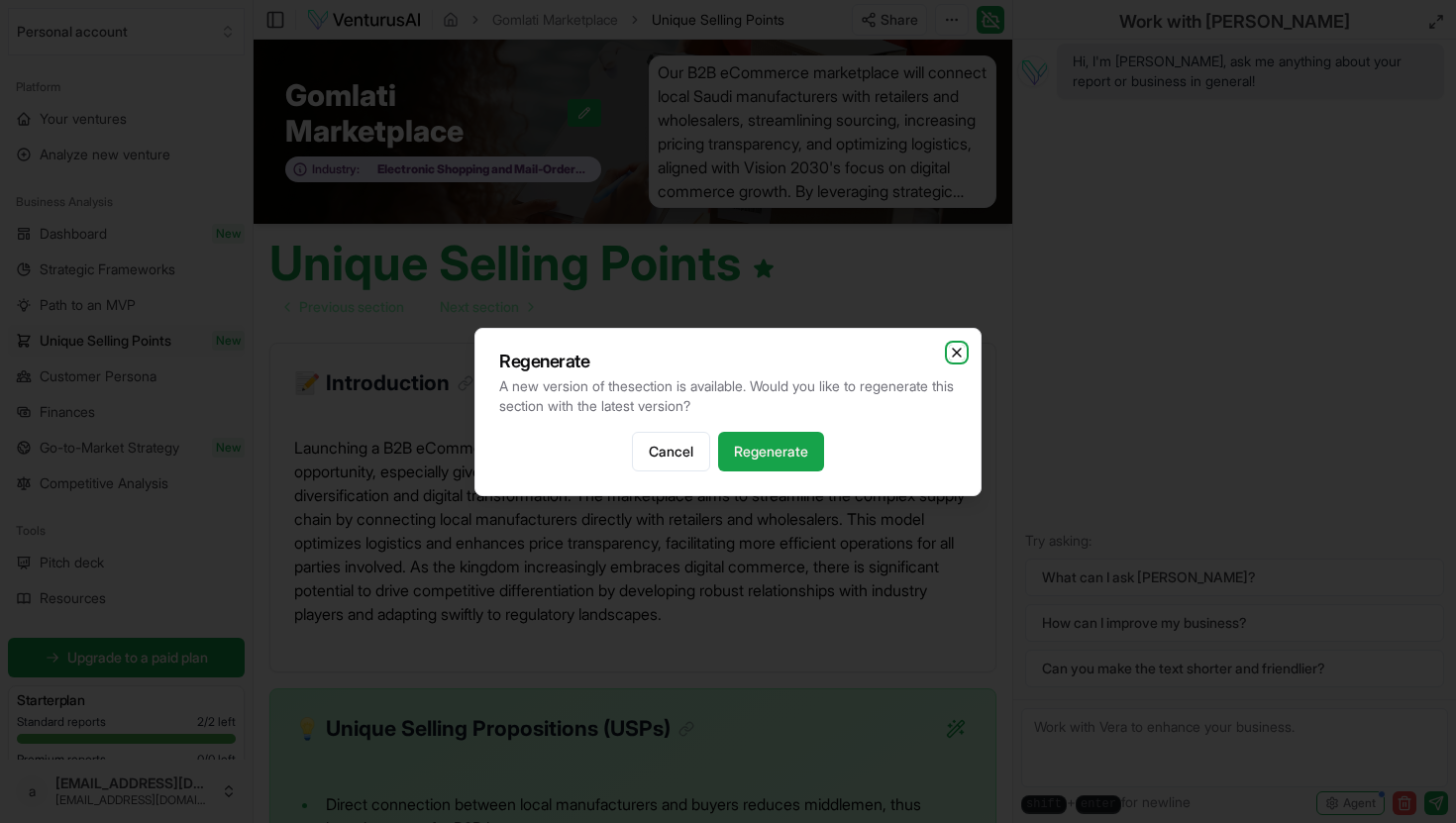 click 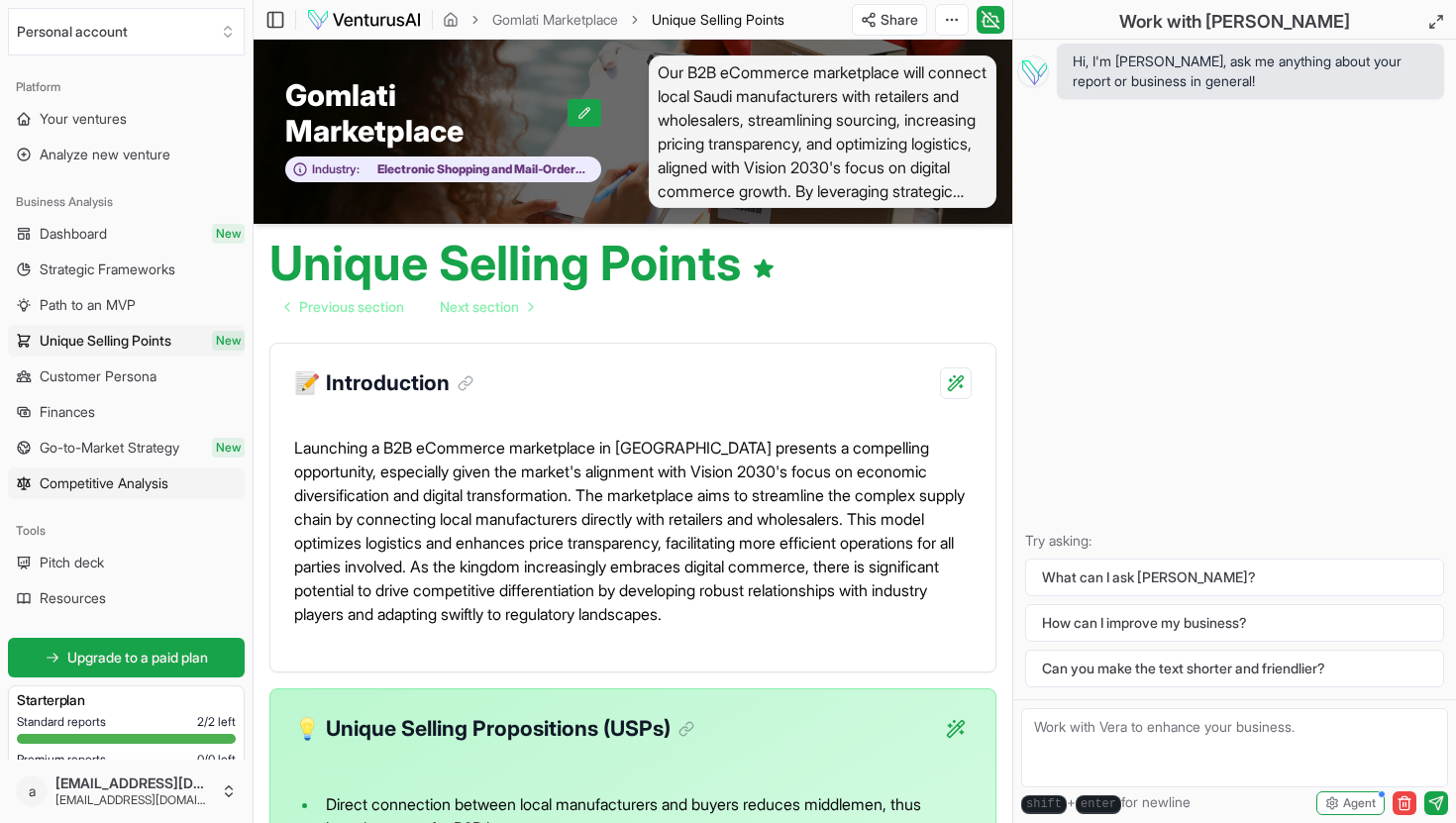 scroll, scrollTop: 197, scrollLeft: 0, axis: vertical 